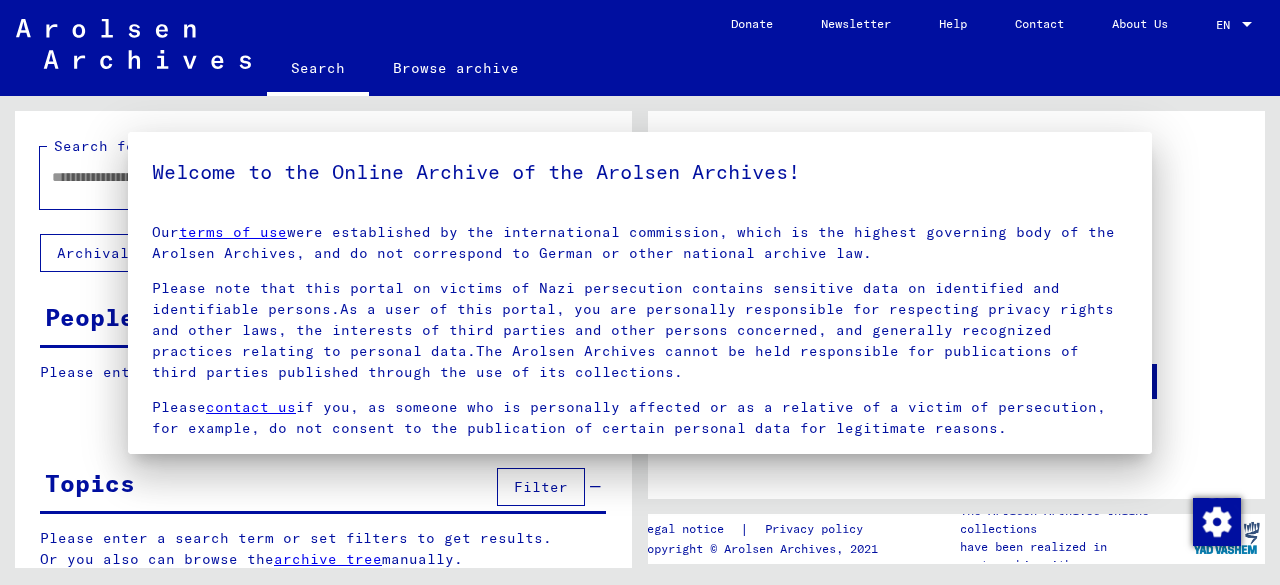 type on "********" 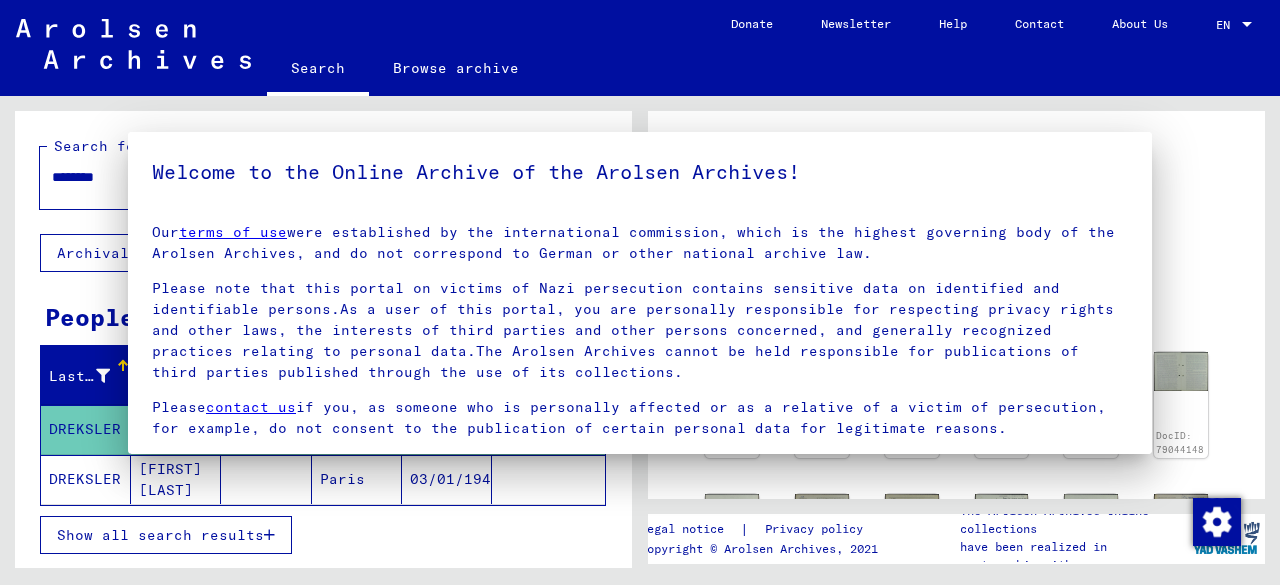 scroll, scrollTop: 0, scrollLeft: 0, axis: both 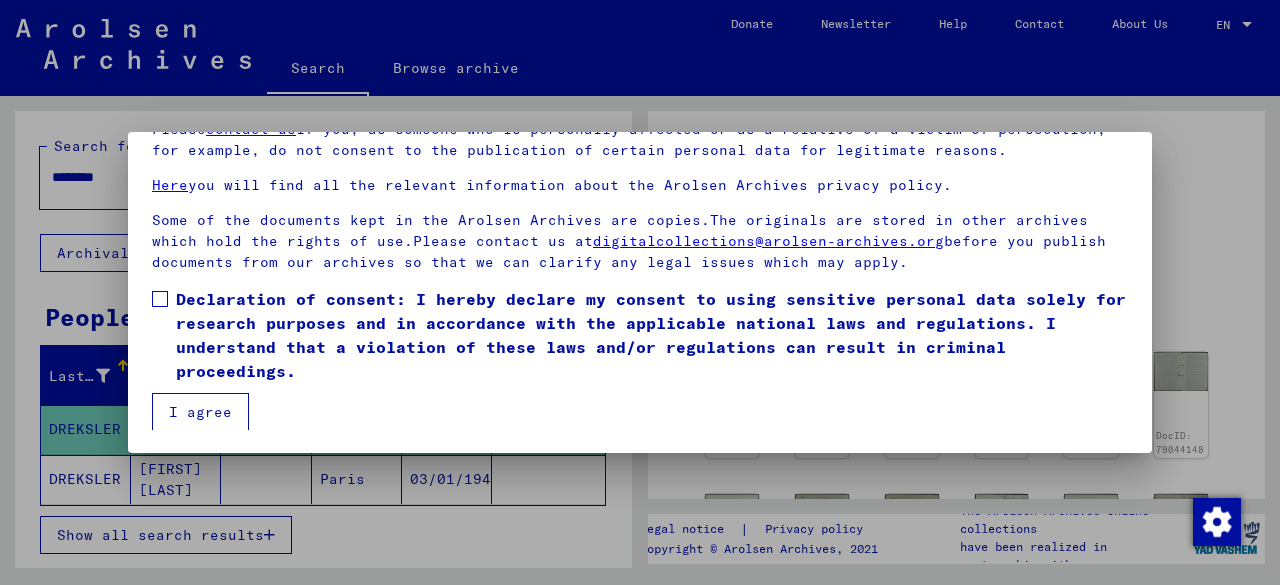 click at bounding box center (160, 299) 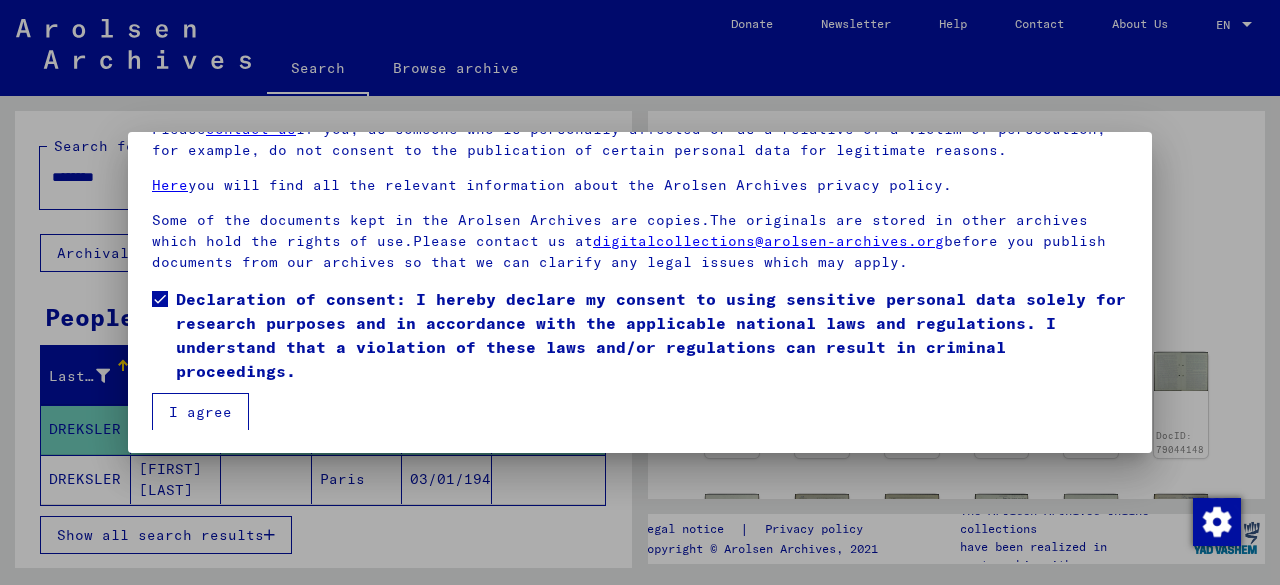 click on "I agree" at bounding box center (200, 412) 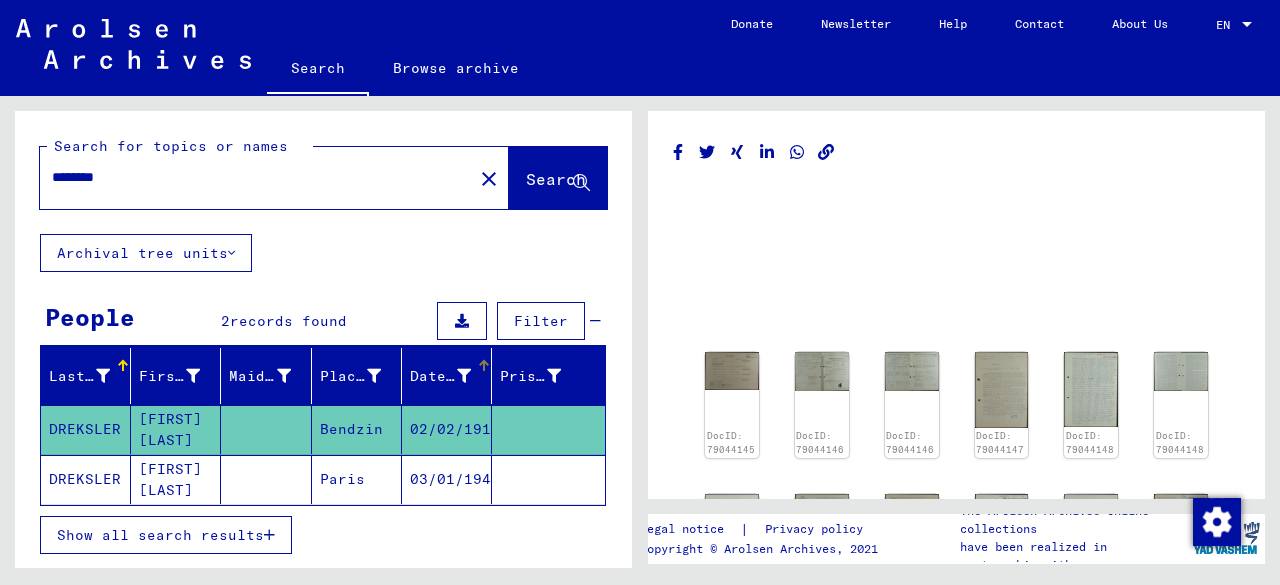 click on "Date of Birth" at bounding box center (443, 376) 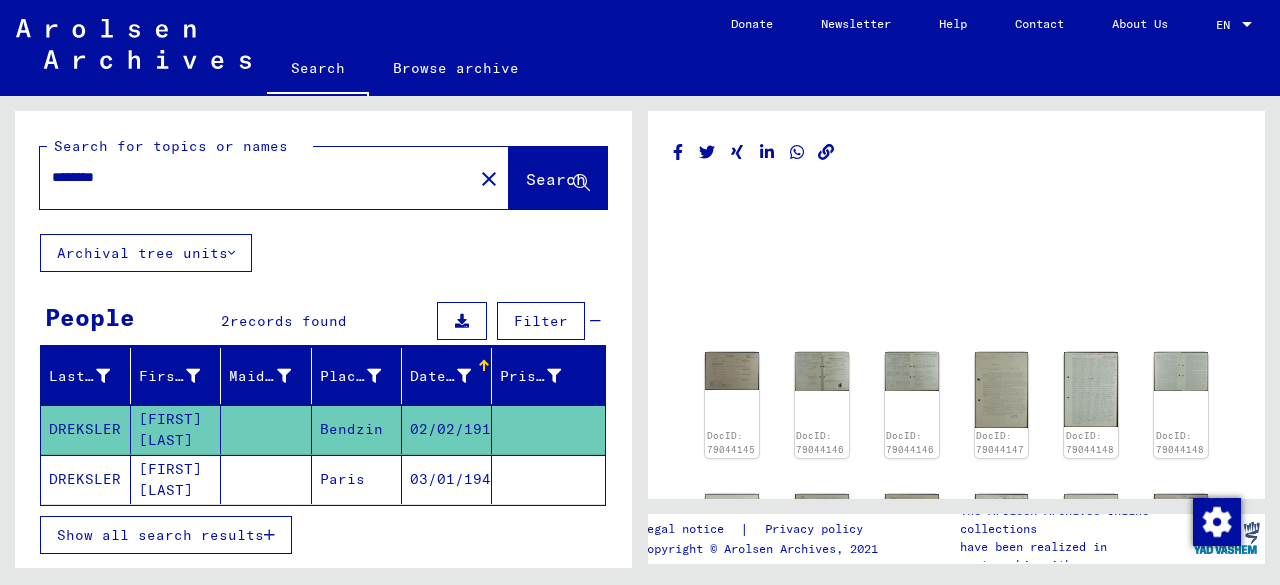 click at bounding box center (462, 321) 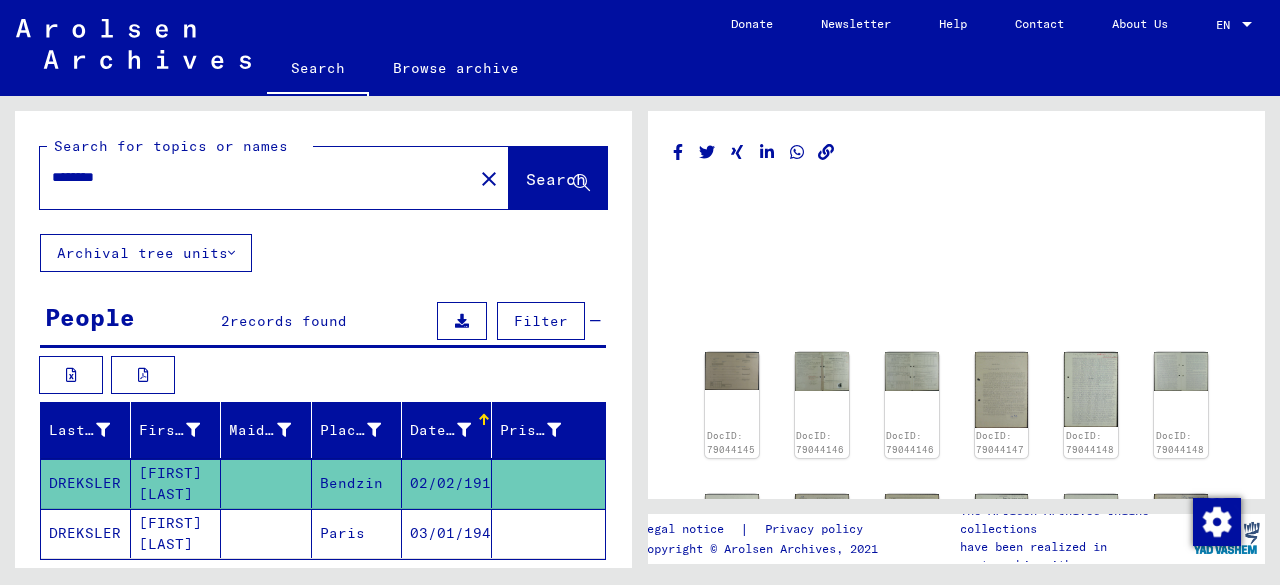 click at bounding box center (462, 321) 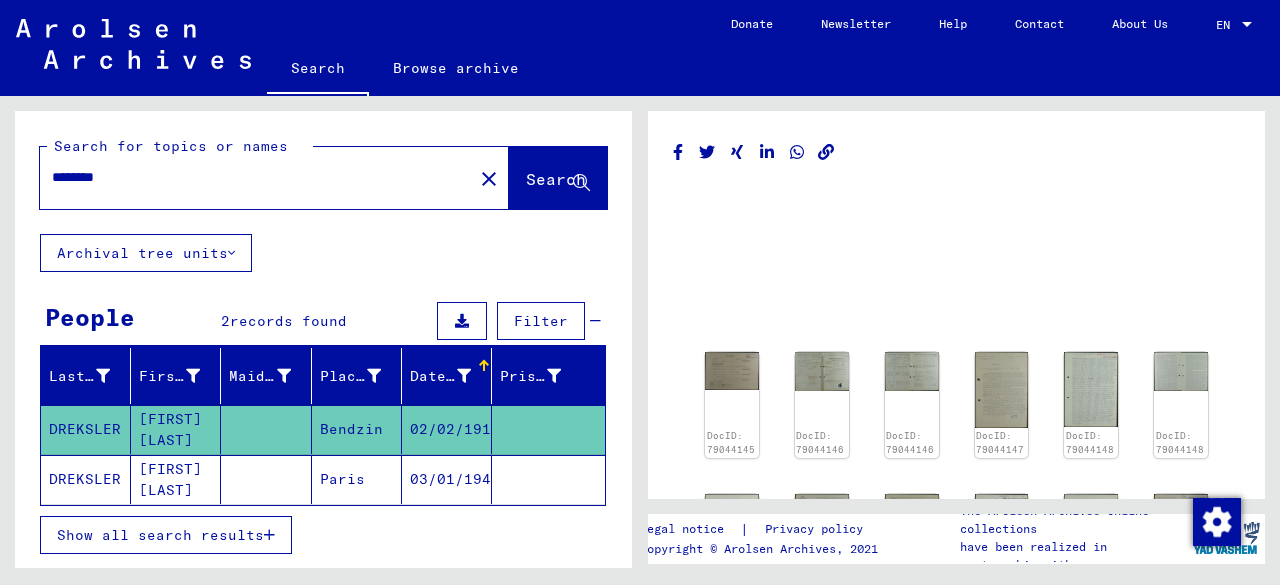 click at bounding box center (462, 321) 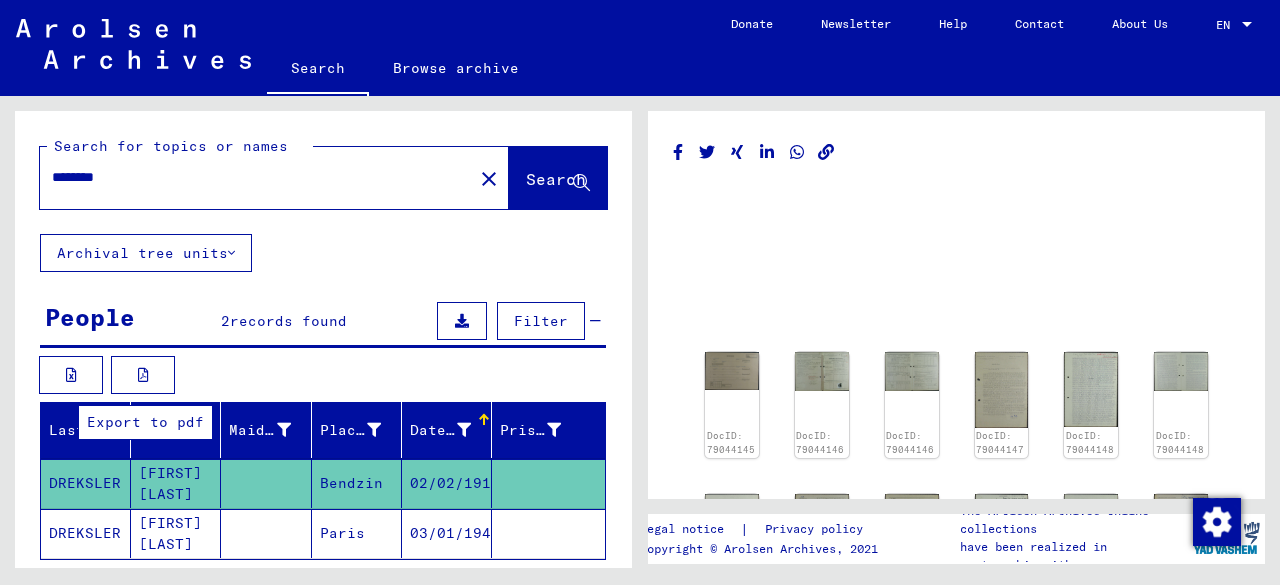 click at bounding box center (143, 375) 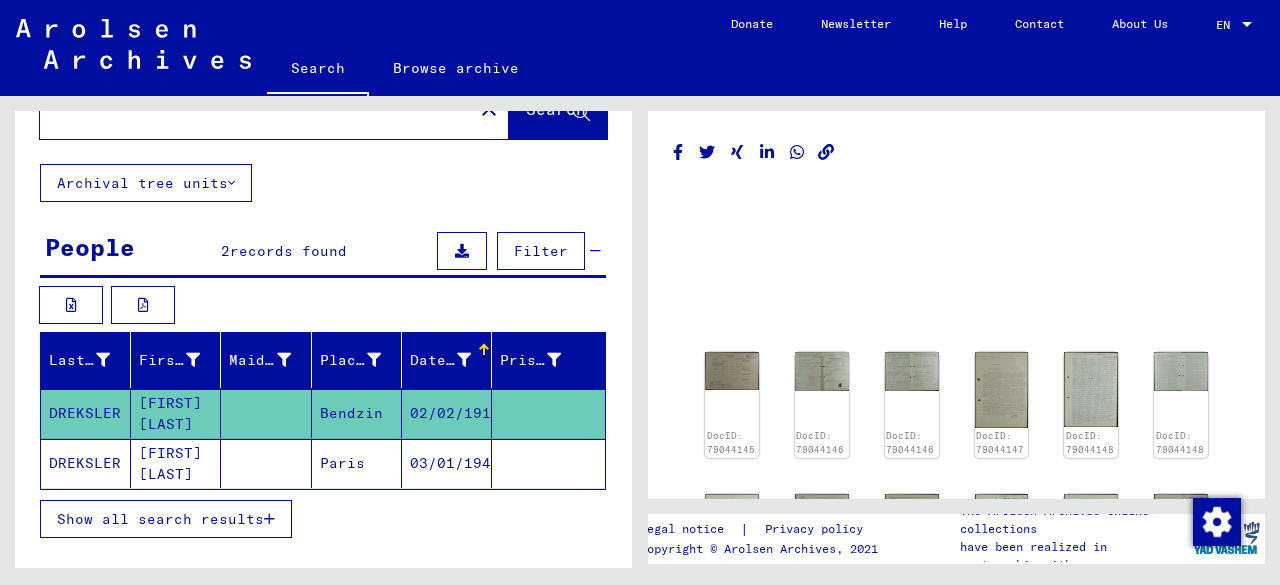 scroll, scrollTop: 100, scrollLeft: 0, axis: vertical 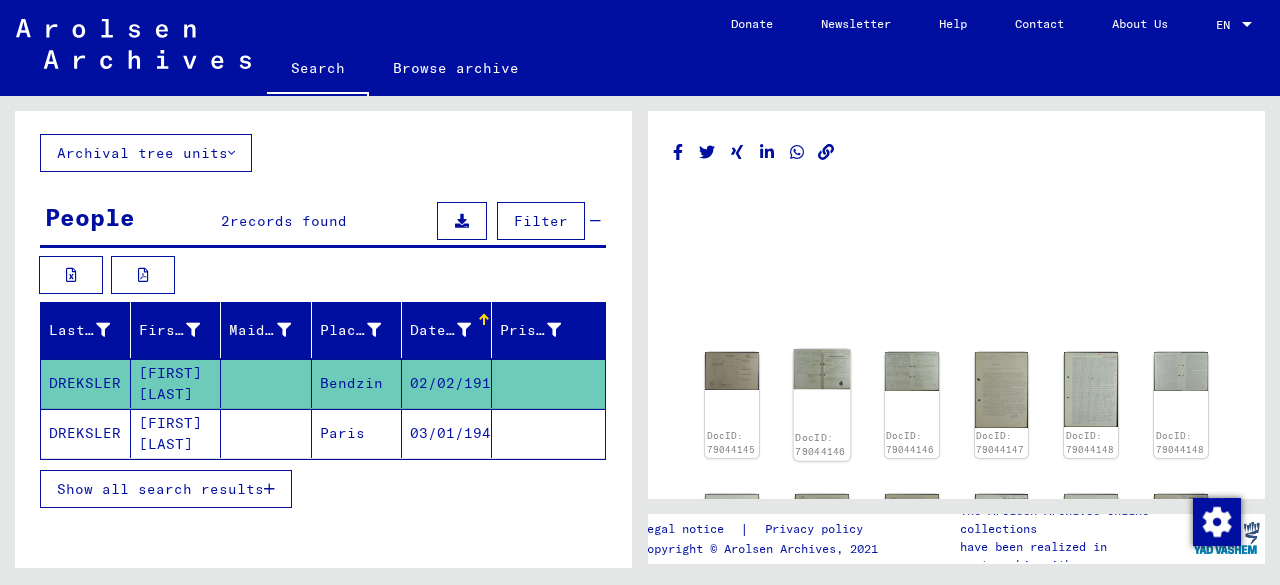 click 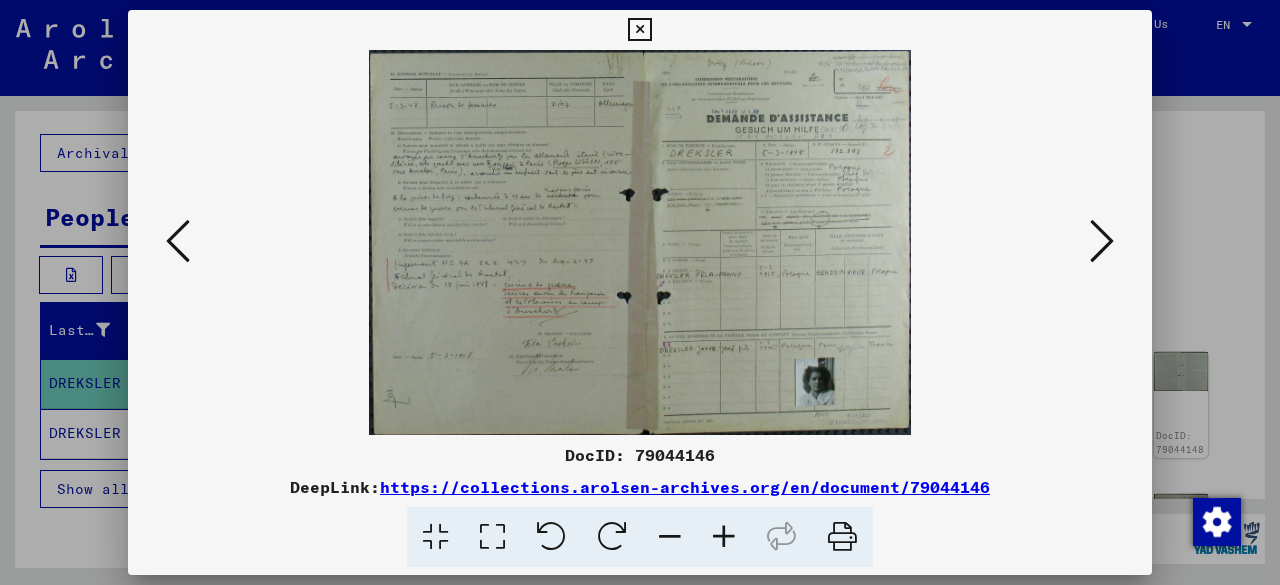 click at bounding box center [724, 537] 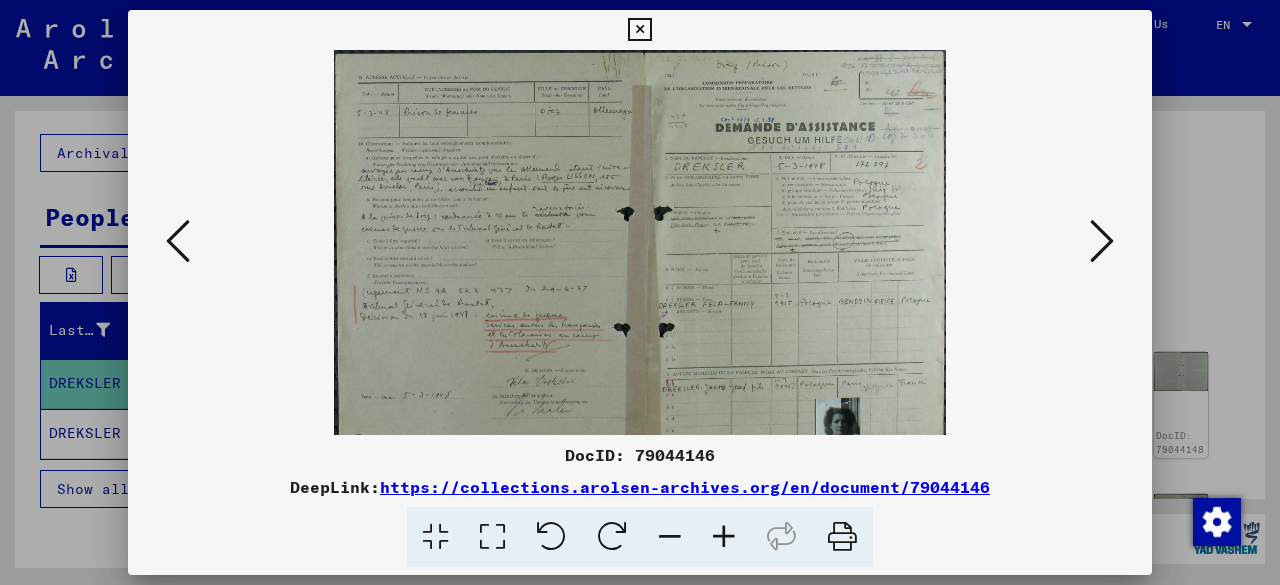 click at bounding box center (724, 537) 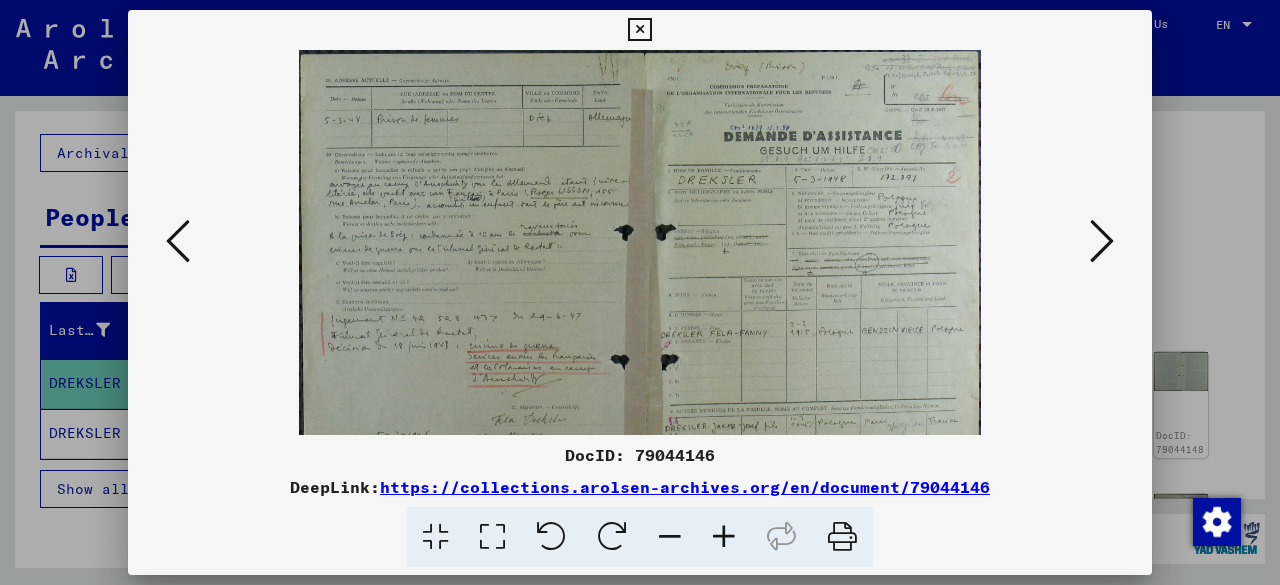 click at bounding box center [724, 537] 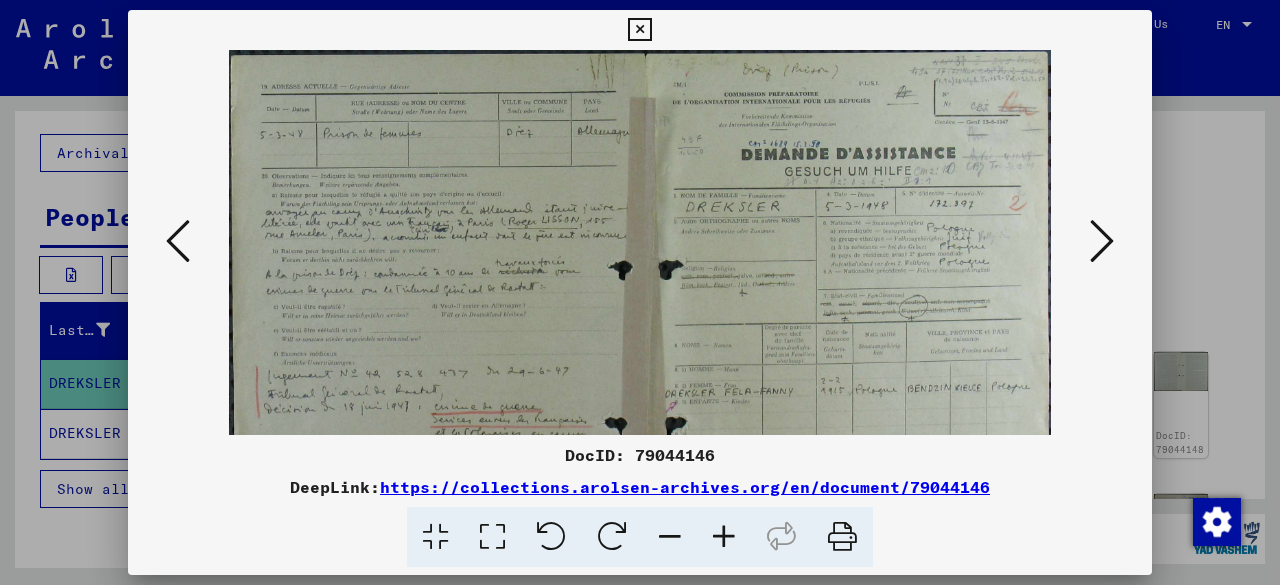 click at bounding box center [724, 537] 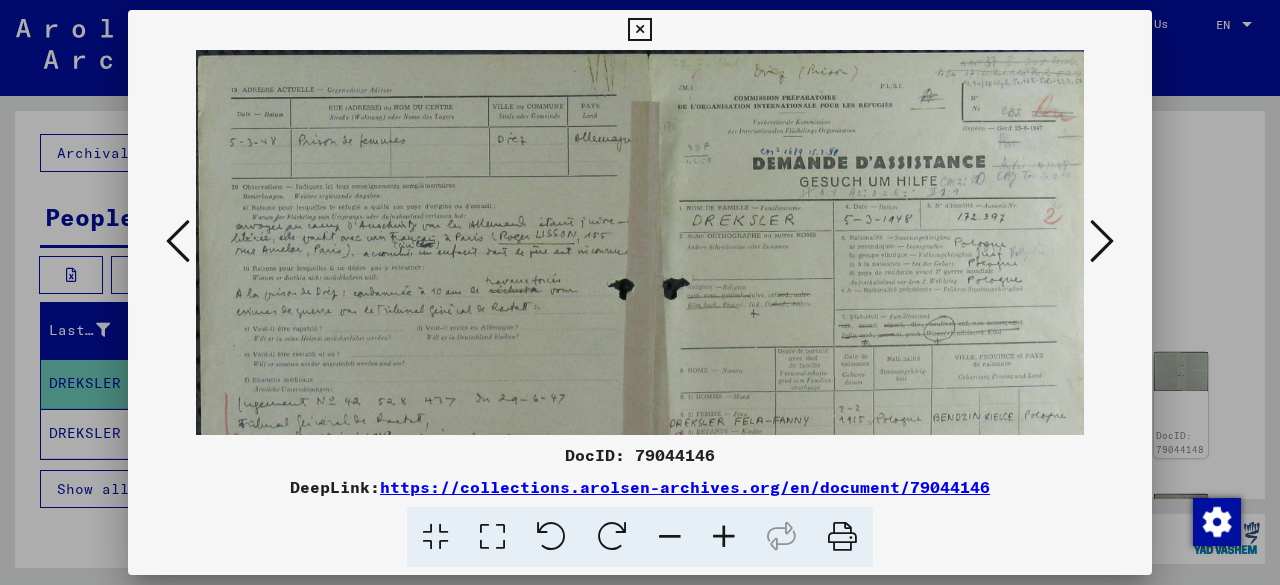 click at bounding box center [724, 537] 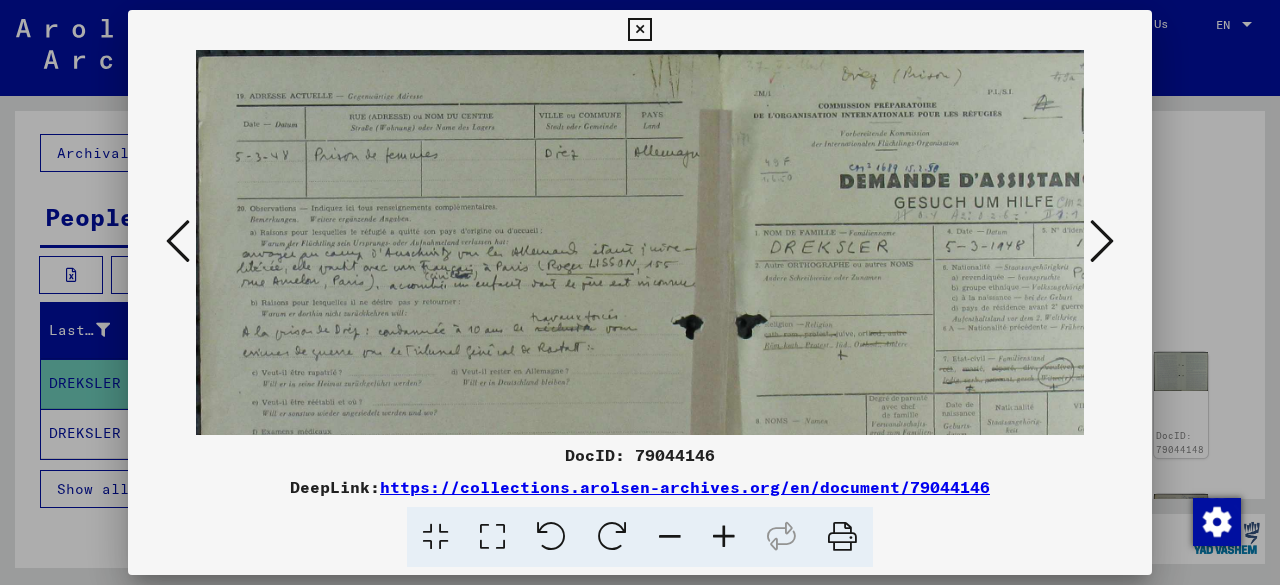 click at bounding box center [724, 537] 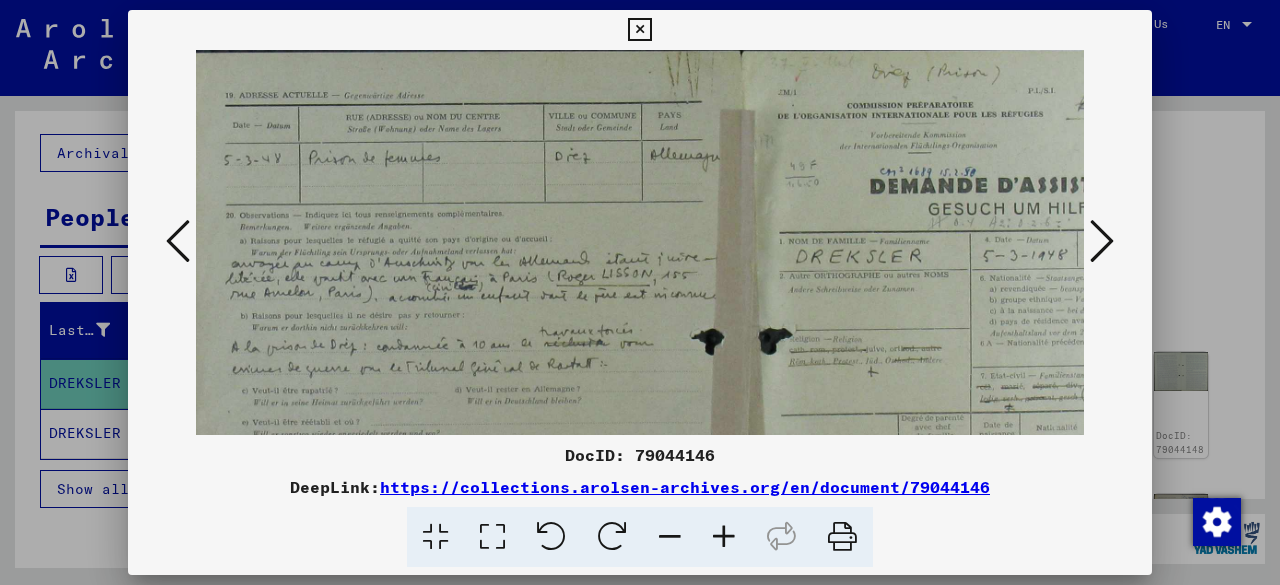 scroll, scrollTop: 4, scrollLeft: 11, axis: both 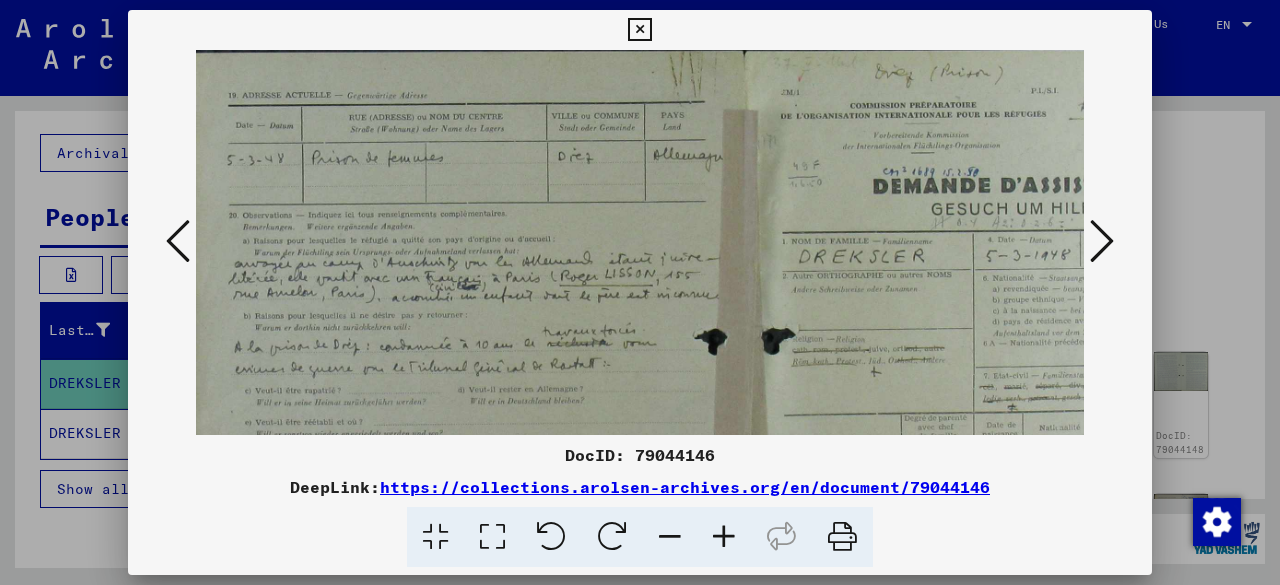 click at bounding box center [737, 438] 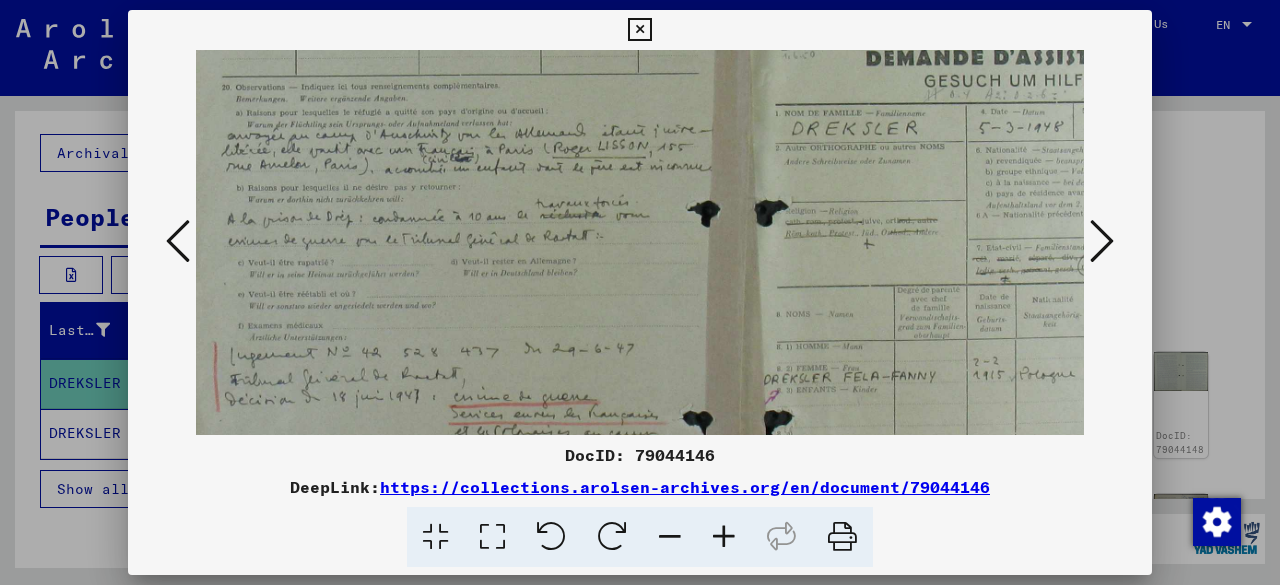scroll, scrollTop: 148, scrollLeft: 20, axis: both 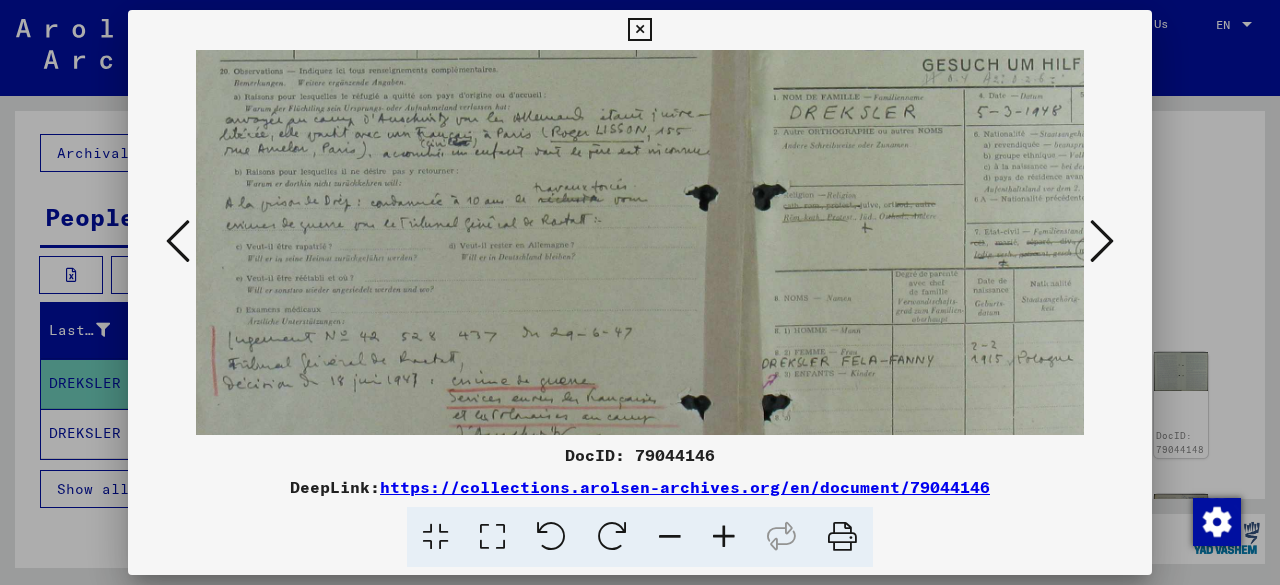 drag, startPoint x: 503, startPoint y: 315, endPoint x: 494, endPoint y: 173, distance: 142.28493 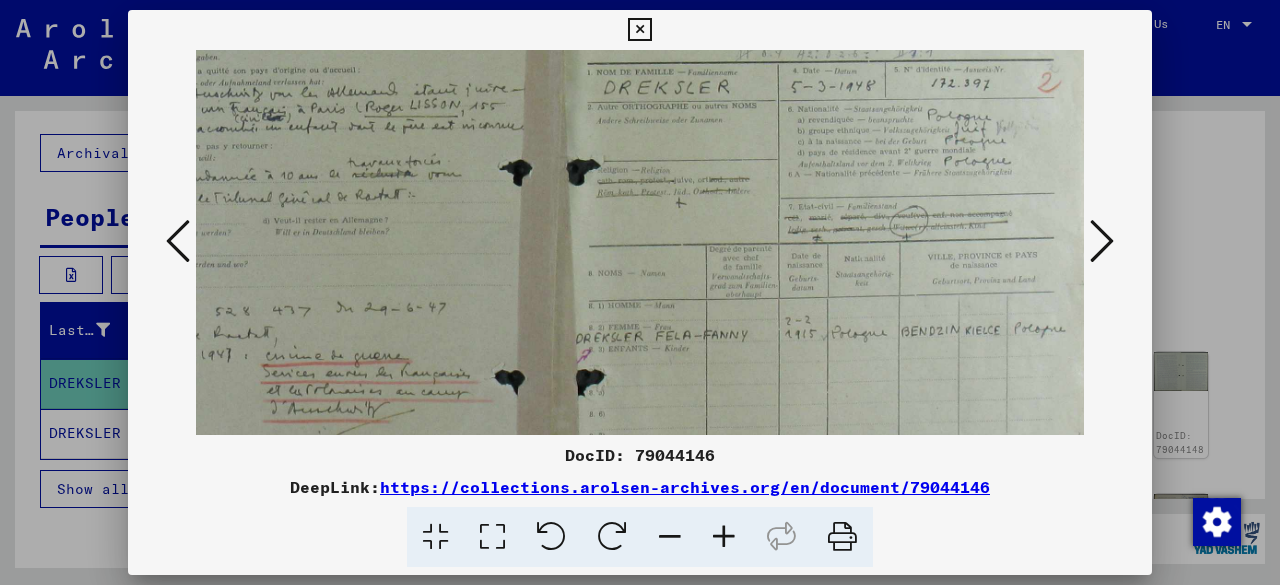 scroll, scrollTop: 193, scrollLeft: 216, axis: both 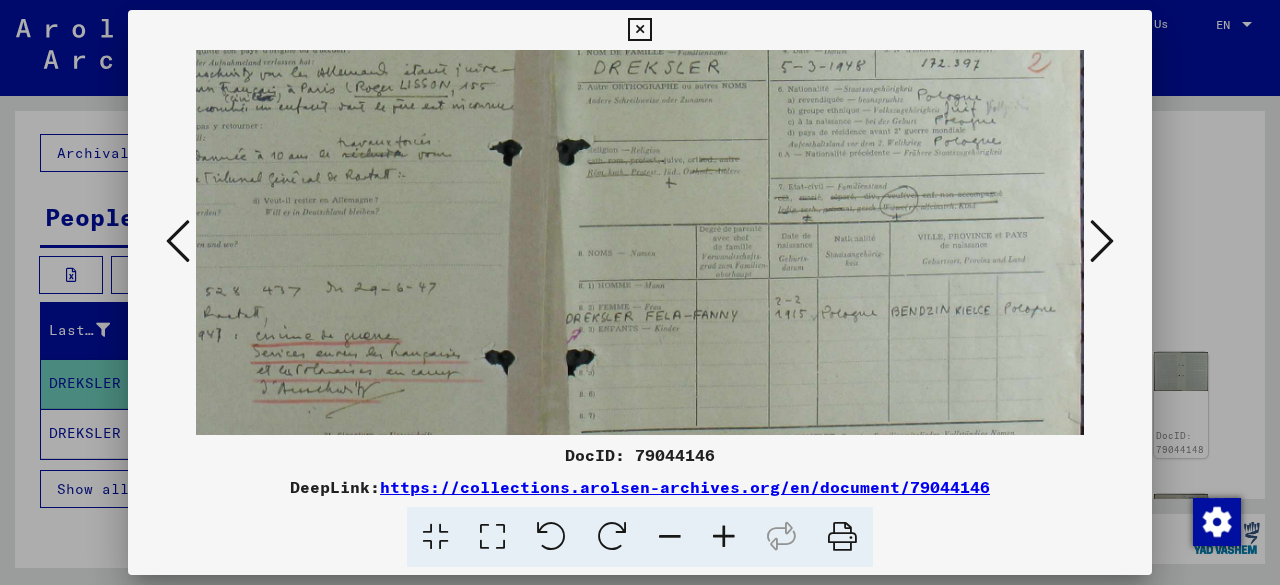 drag, startPoint x: 584, startPoint y: 323, endPoint x: 292, endPoint y: 279, distance: 295.29645 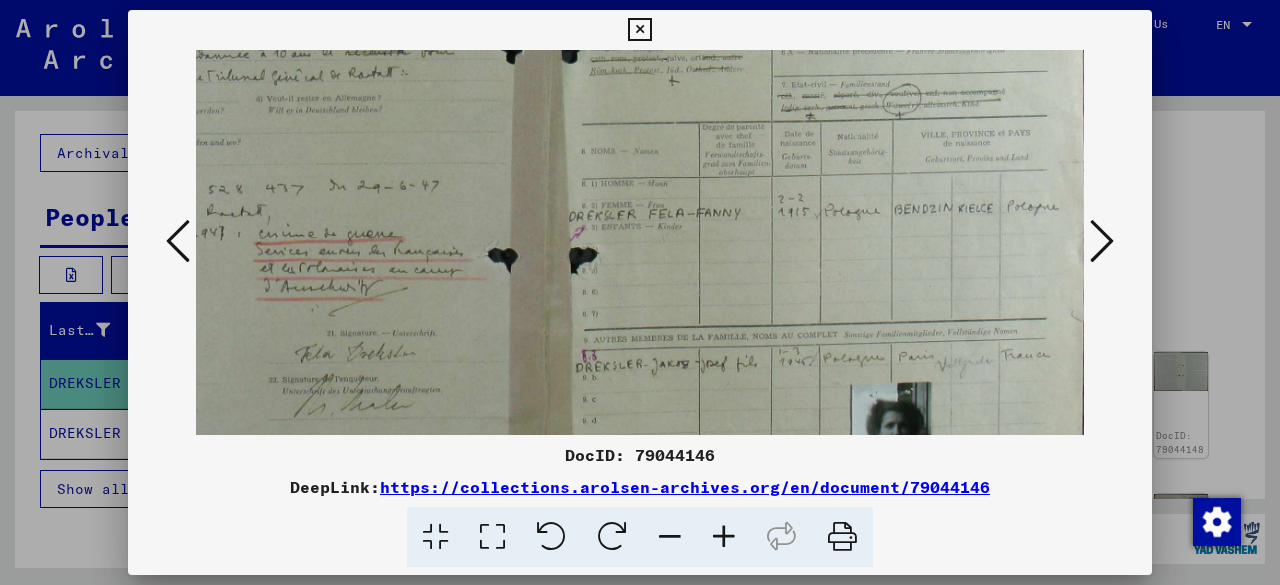 scroll, scrollTop: 374, scrollLeft: 216, axis: both 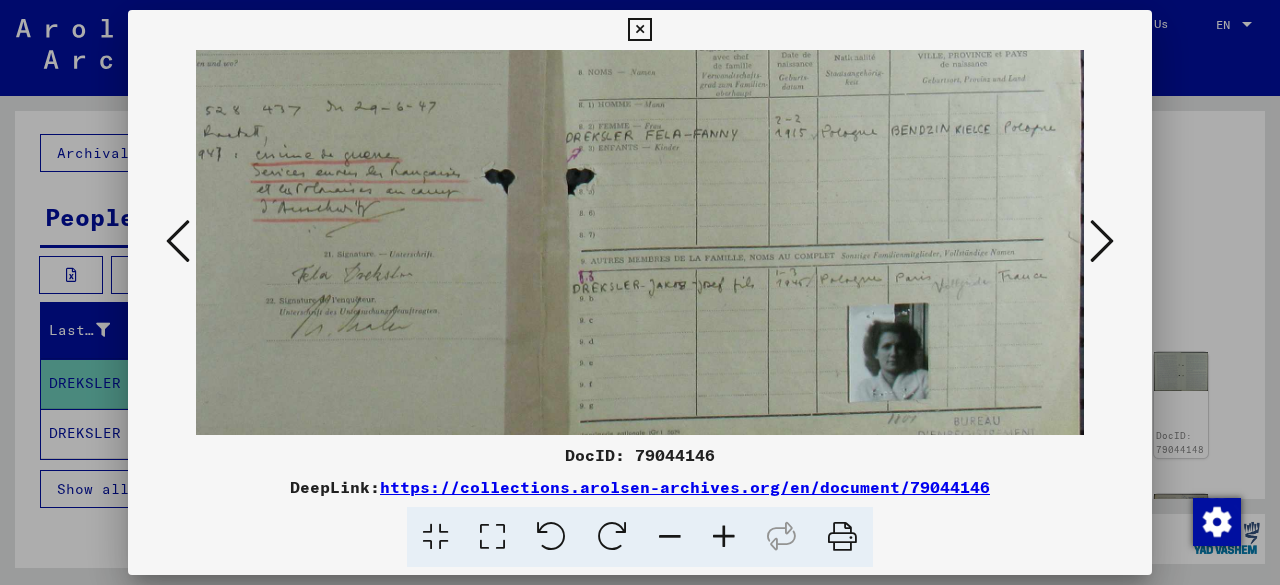 drag, startPoint x: 455, startPoint y: 301, endPoint x: 450, endPoint y: 120, distance: 181.06905 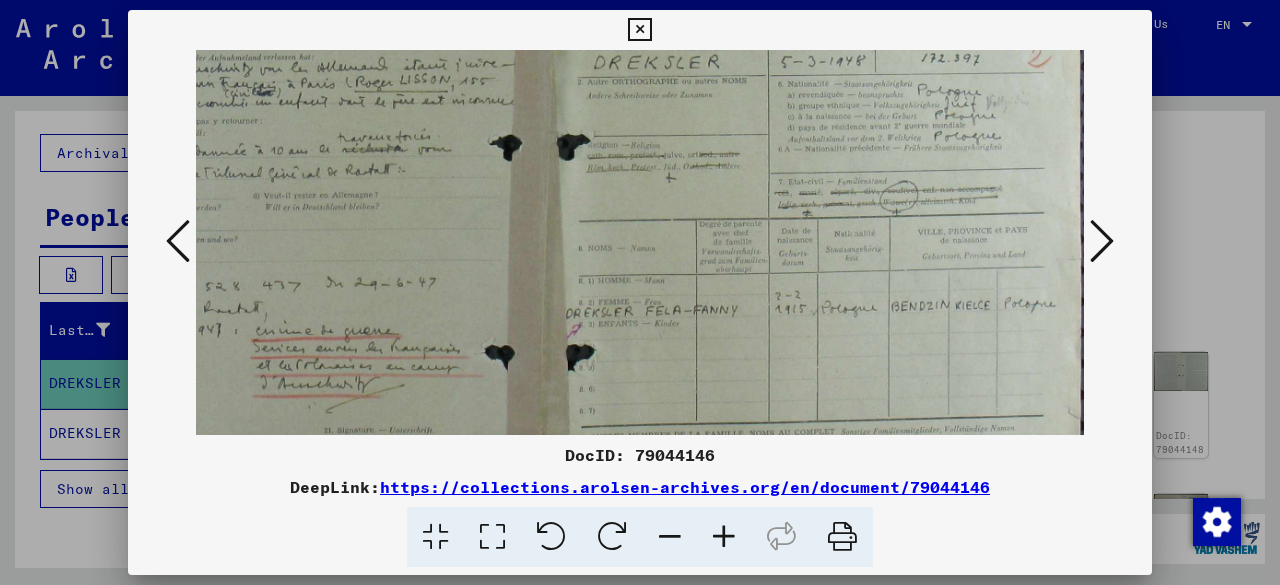 drag, startPoint x: 555, startPoint y: 220, endPoint x: 511, endPoint y: 296, distance: 87.81799 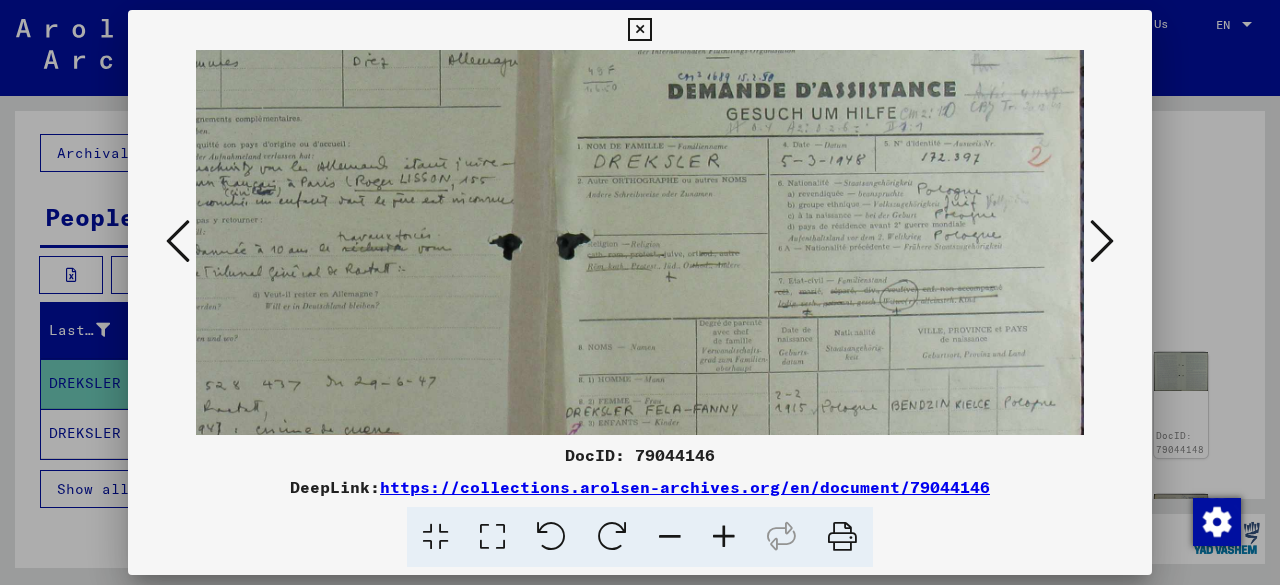 scroll, scrollTop: 59, scrollLeft: 216, axis: both 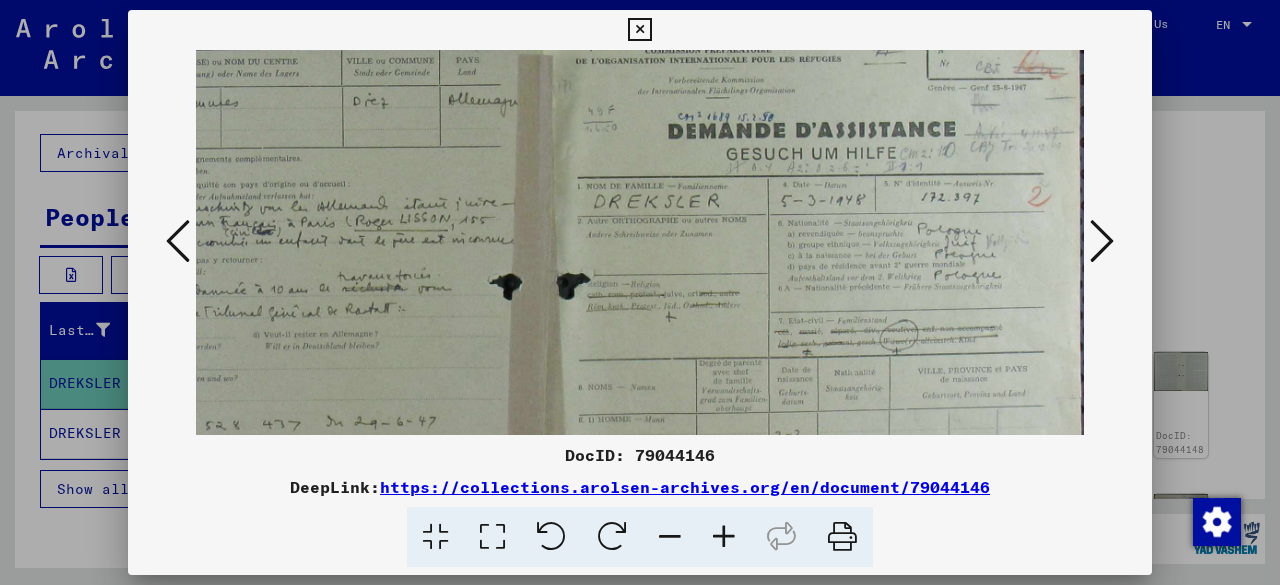 drag, startPoint x: 509, startPoint y: 168, endPoint x: 482, endPoint y: 303, distance: 137.67352 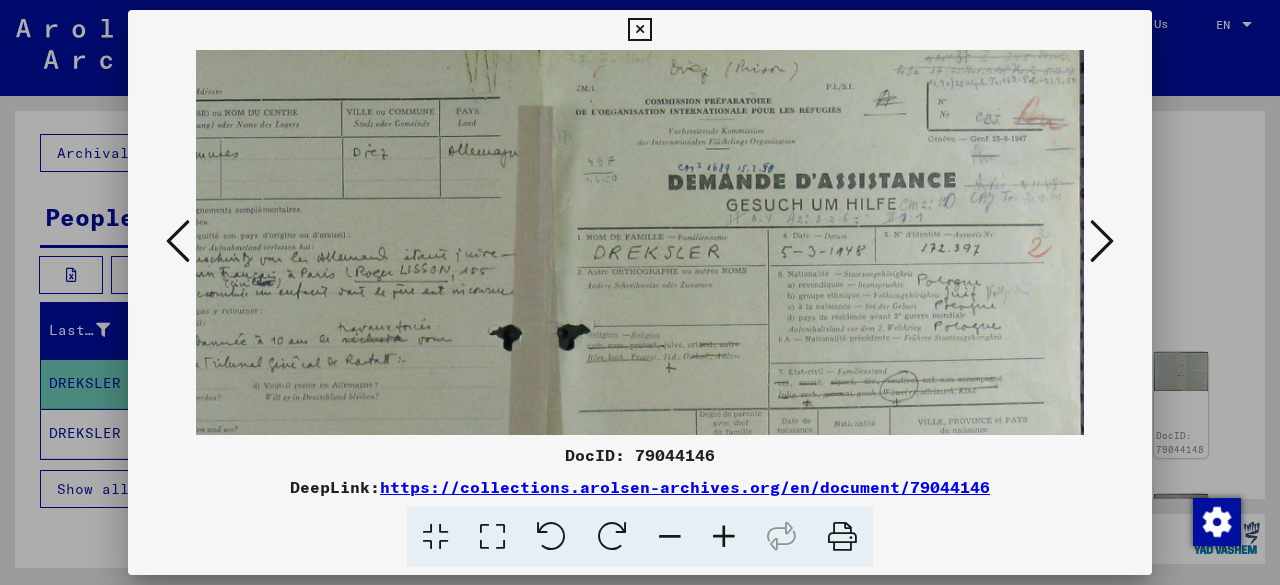 scroll, scrollTop: 0, scrollLeft: 216, axis: horizontal 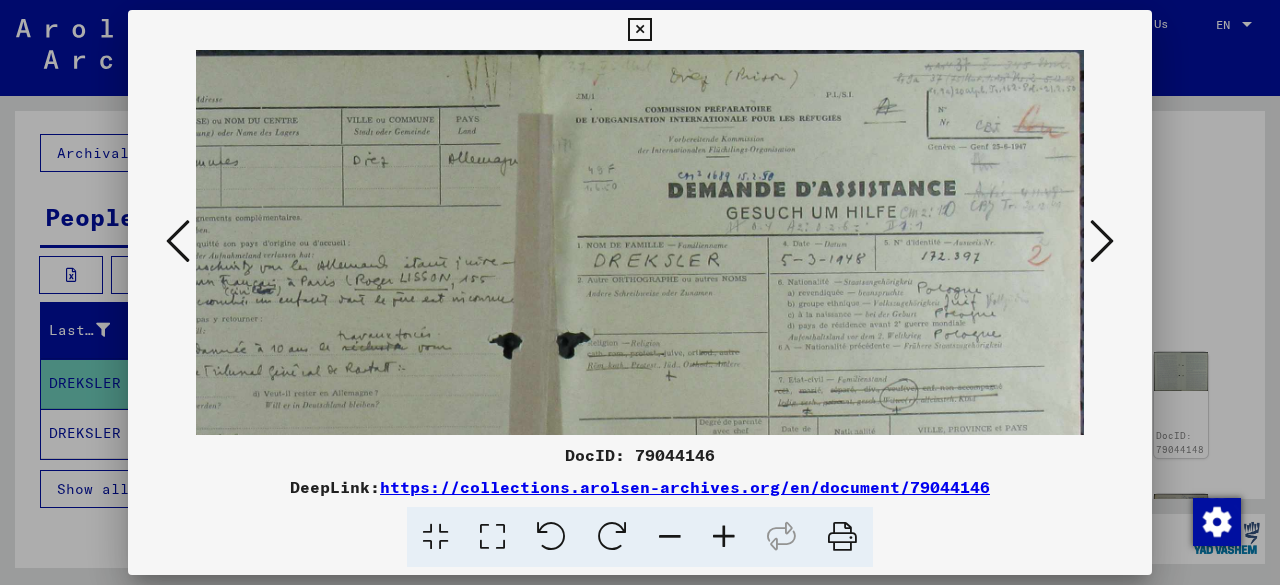 drag, startPoint x: 1006, startPoint y: 191, endPoint x: 1002, endPoint y: 273, distance: 82.0975 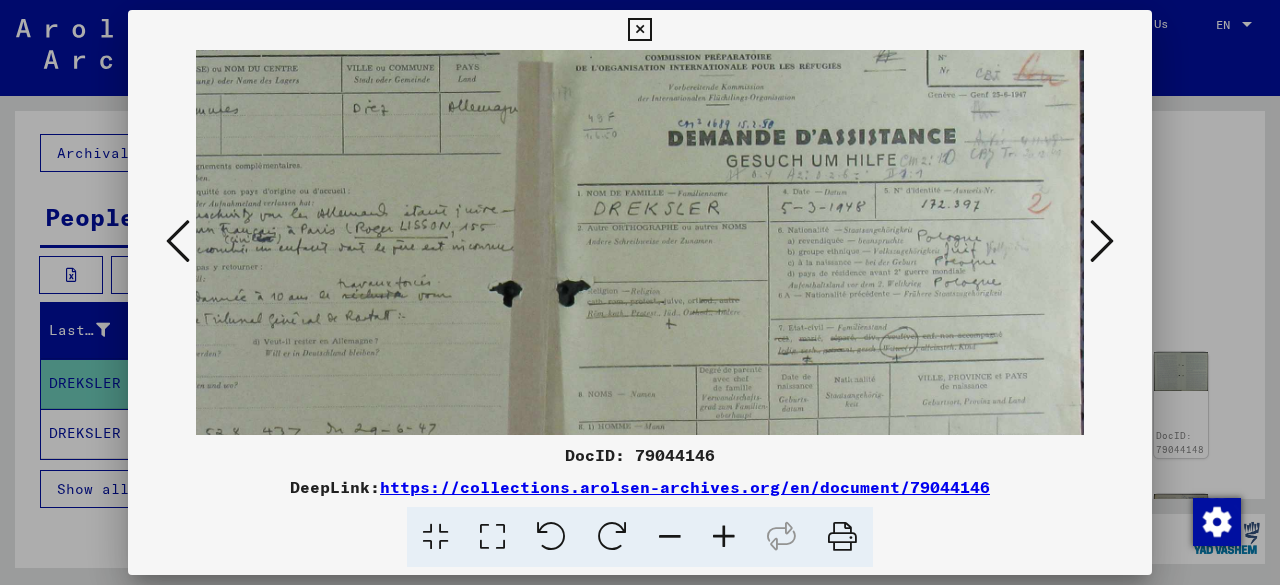 scroll, scrollTop: 98, scrollLeft: 216, axis: both 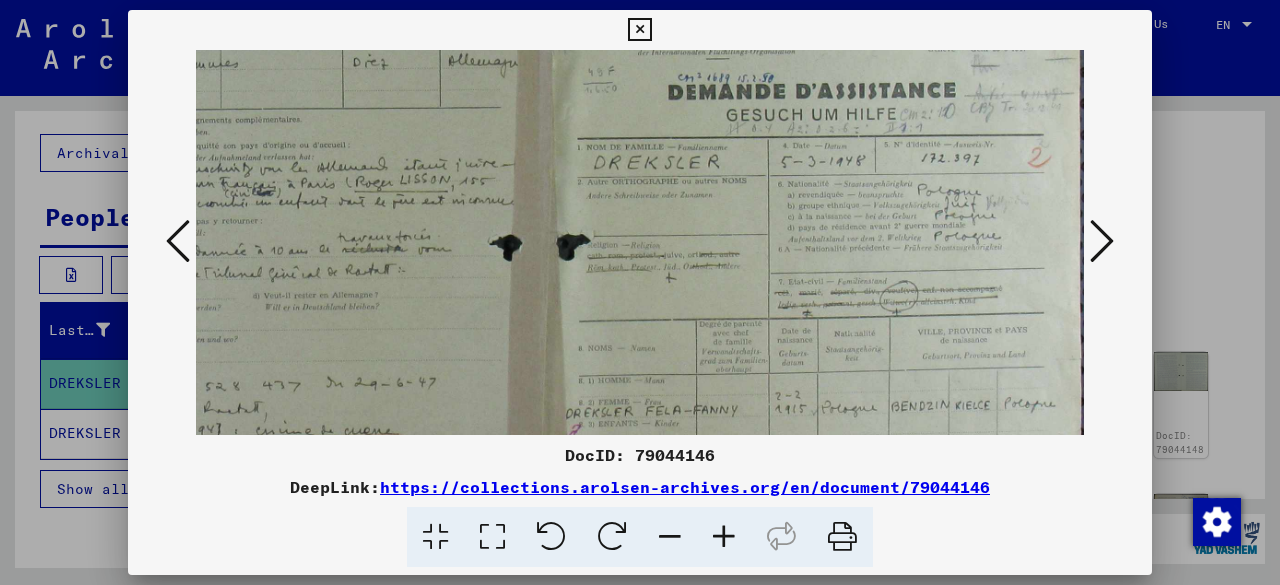 drag, startPoint x: 659, startPoint y: 353, endPoint x: 567, endPoint y: 261, distance: 130.10765 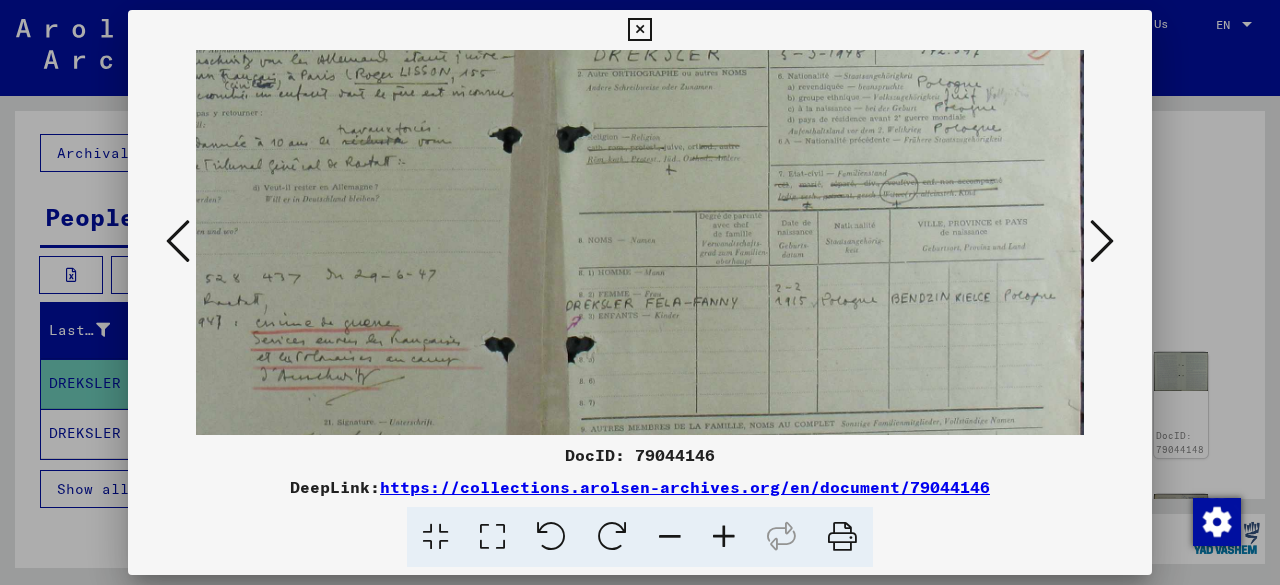 scroll, scrollTop: 262, scrollLeft: 213, axis: both 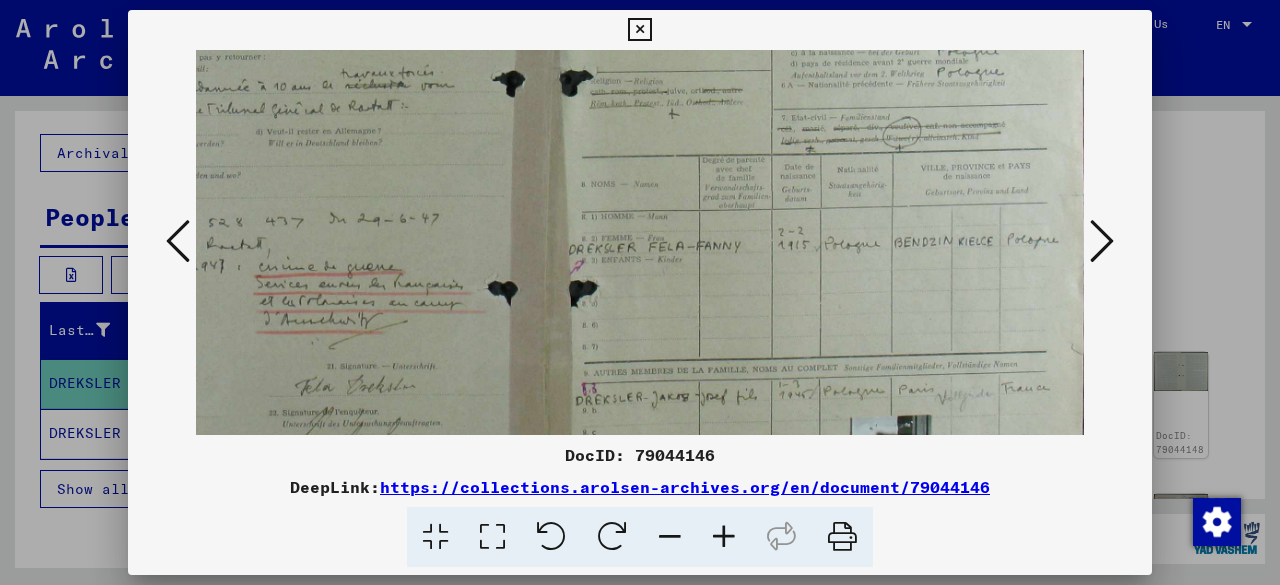 drag, startPoint x: 770, startPoint y: 289, endPoint x: 772, endPoint y: 127, distance: 162.01234 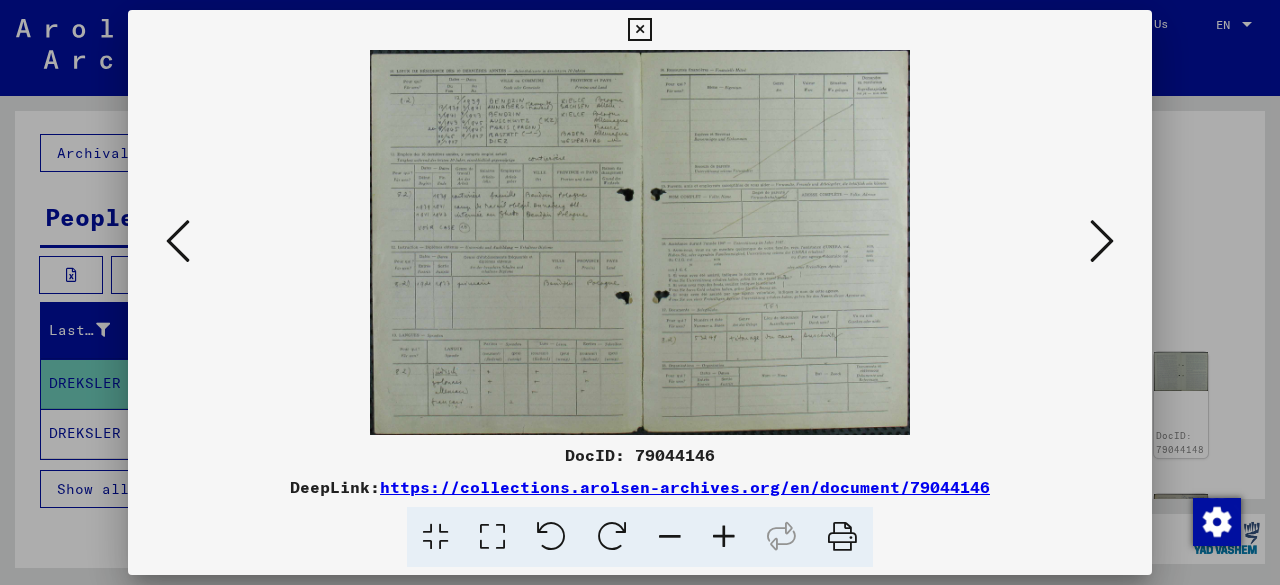 scroll, scrollTop: 0, scrollLeft: 0, axis: both 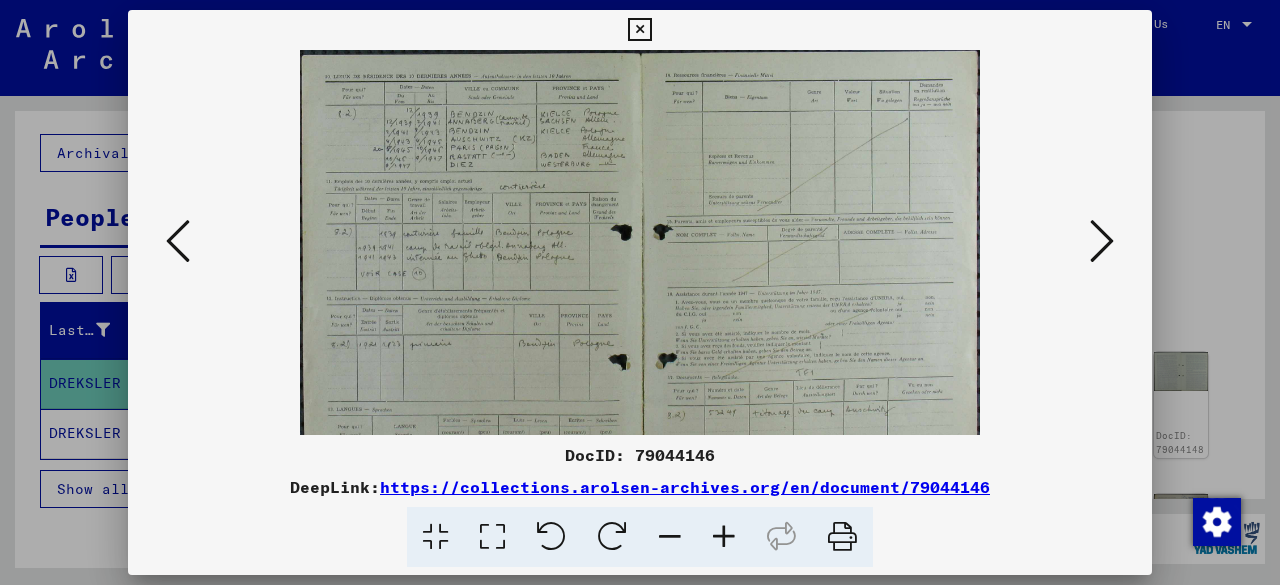 click at bounding box center (724, 537) 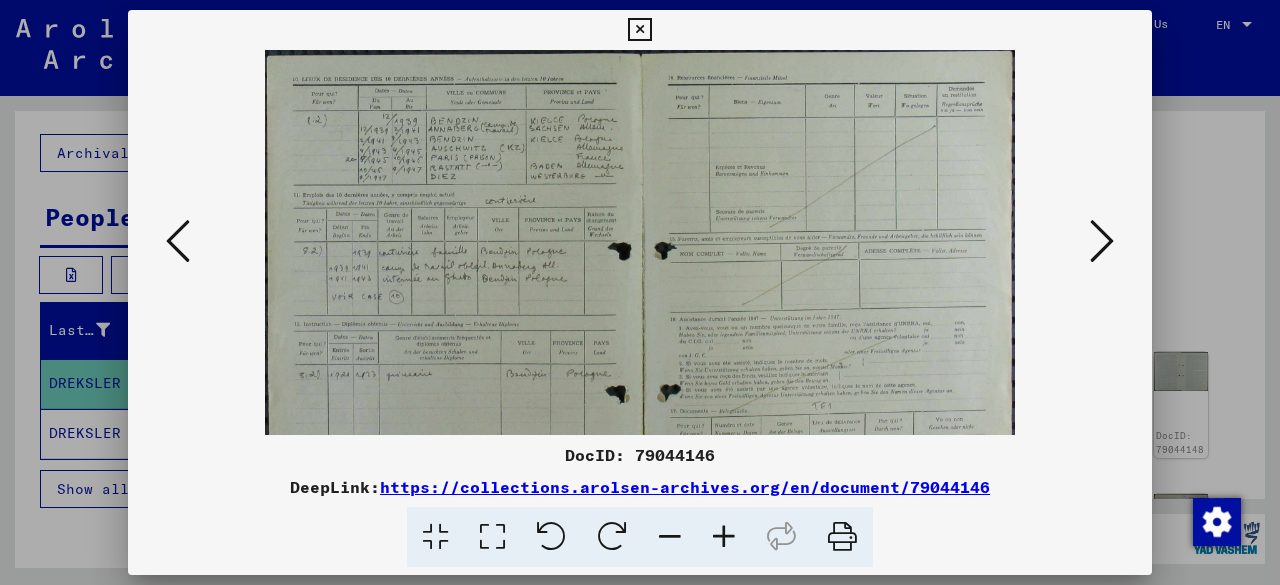 click at bounding box center (724, 537) 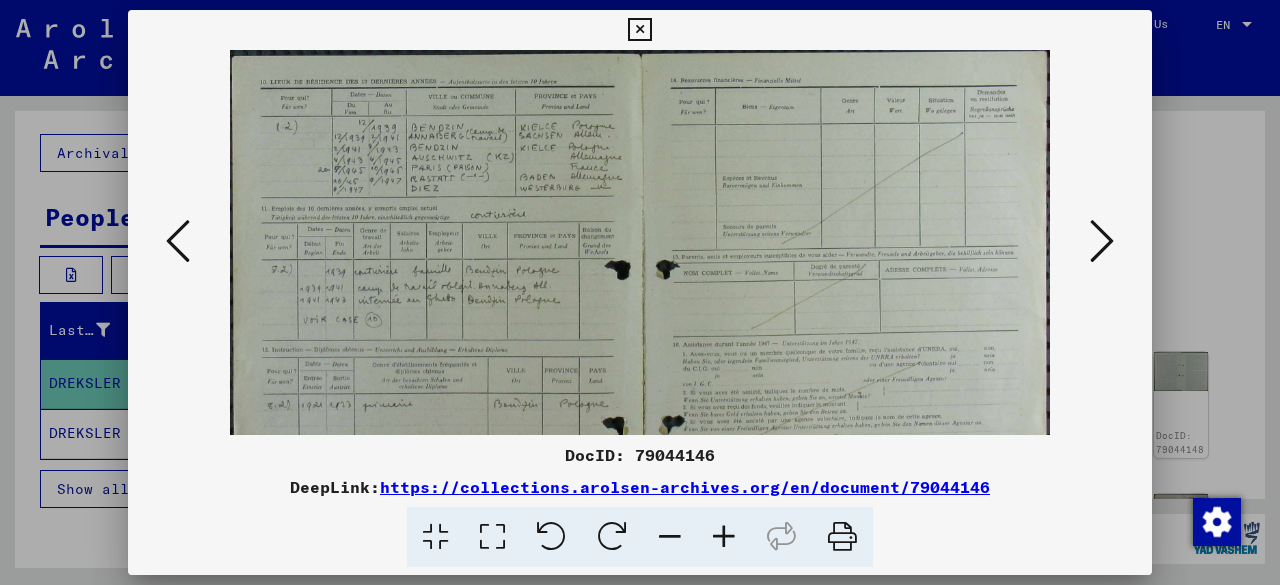 click at bounding box center [724, 537] 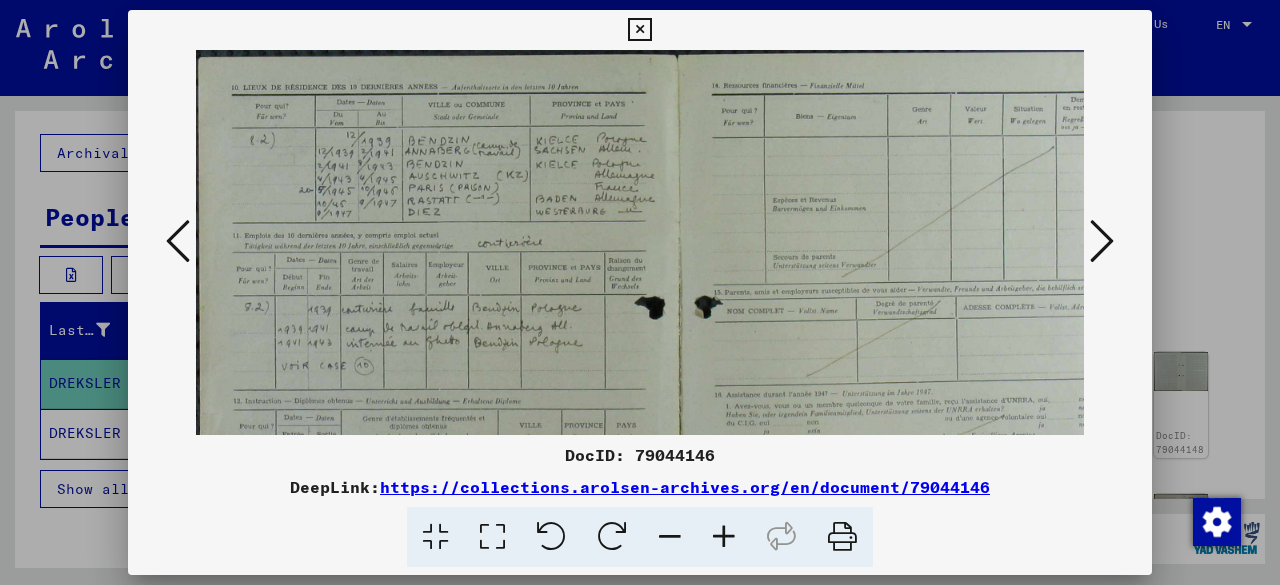 click at bounding box center [724, 537] 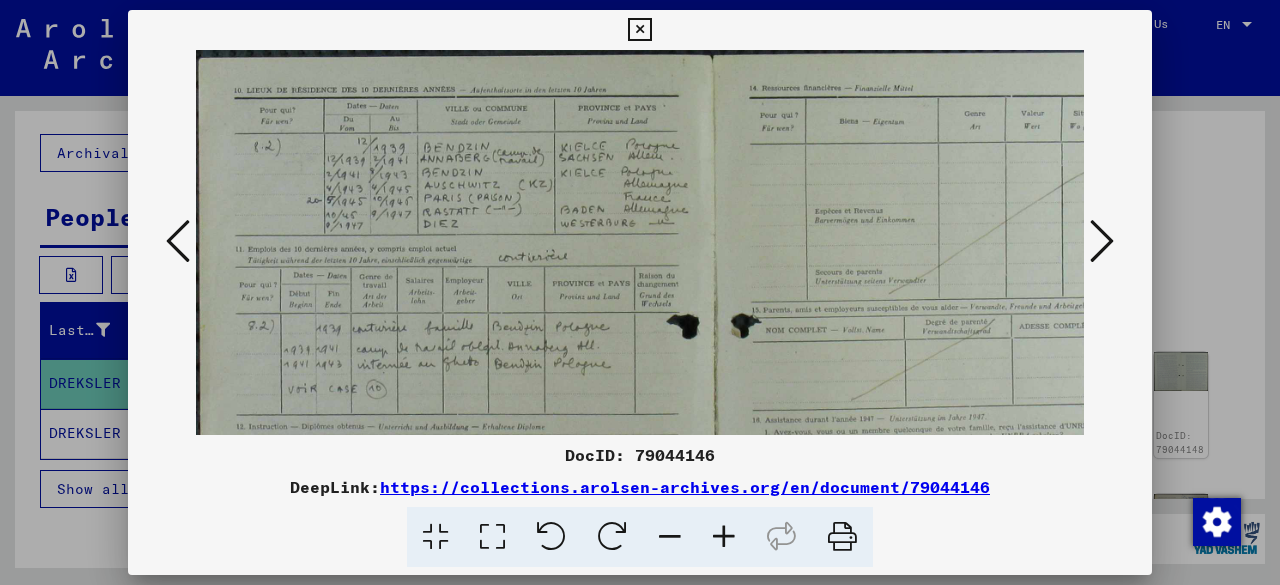 click at bounding box center (724, 537) 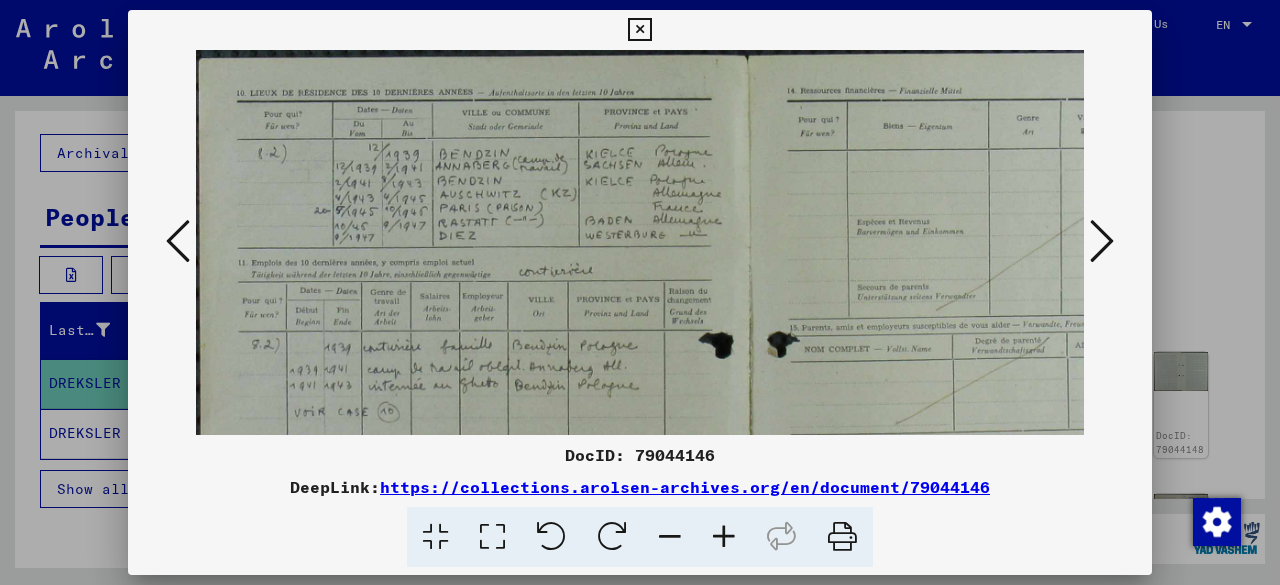 click at bounding box center (724, 537) 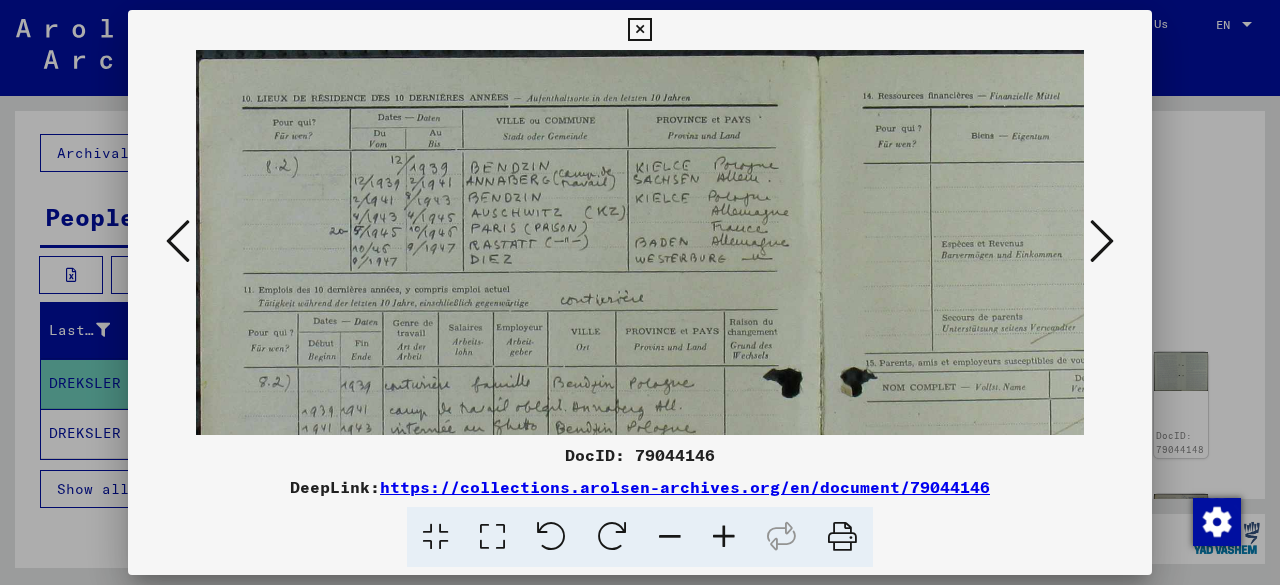 click at bounding box center (724, 537) 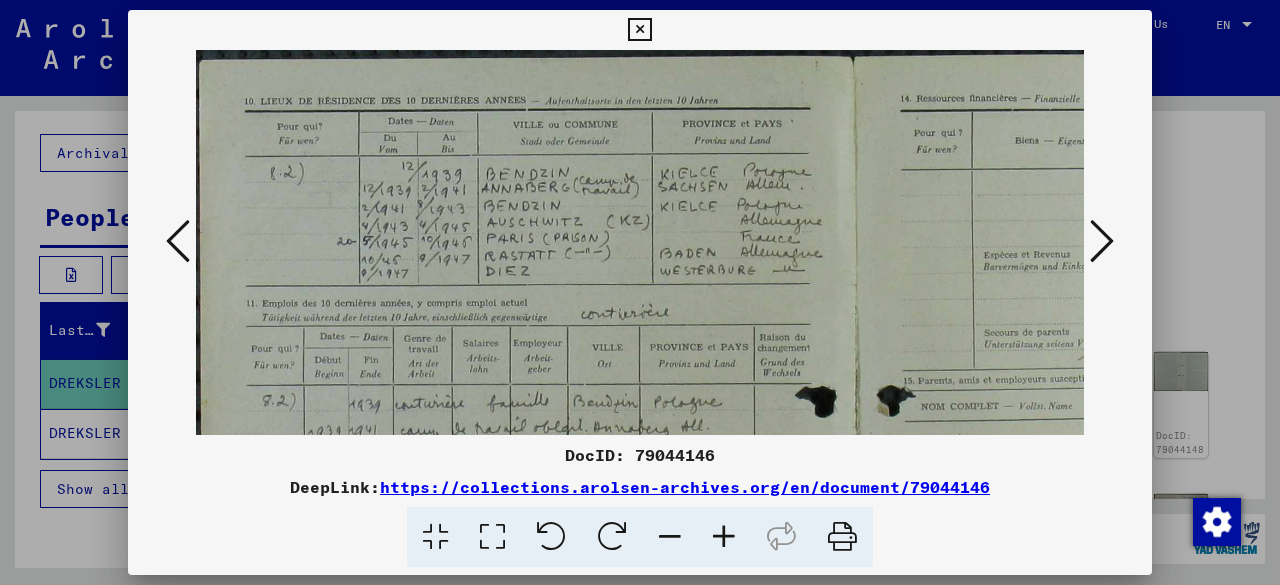 click at bounding box center [724, 537] 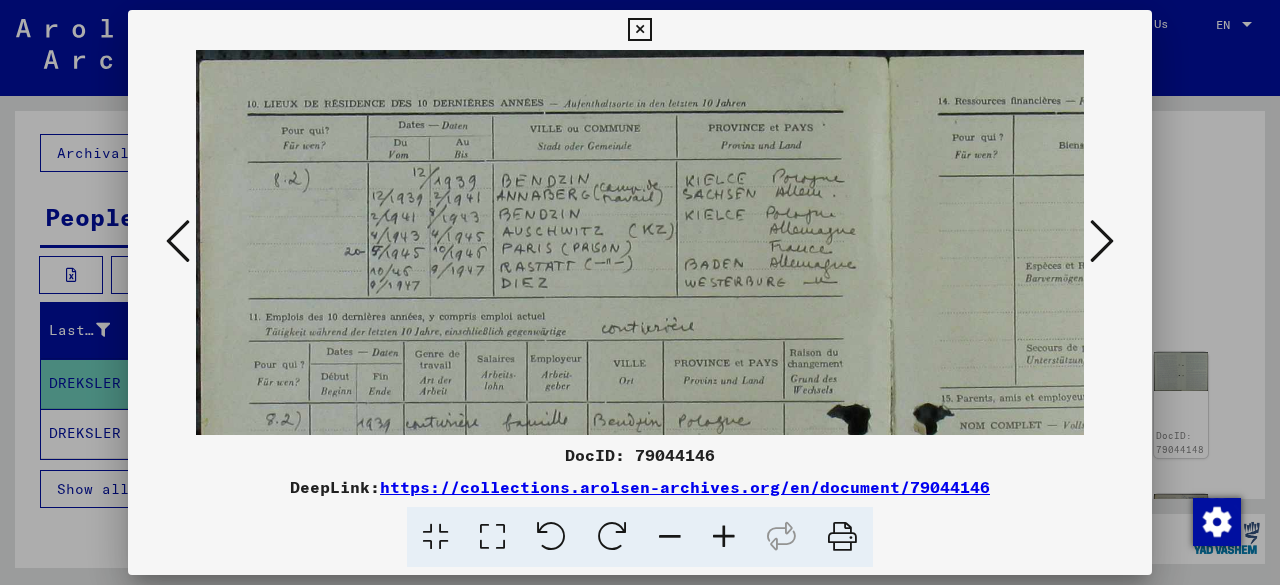 click at bounding box center (724, 537) 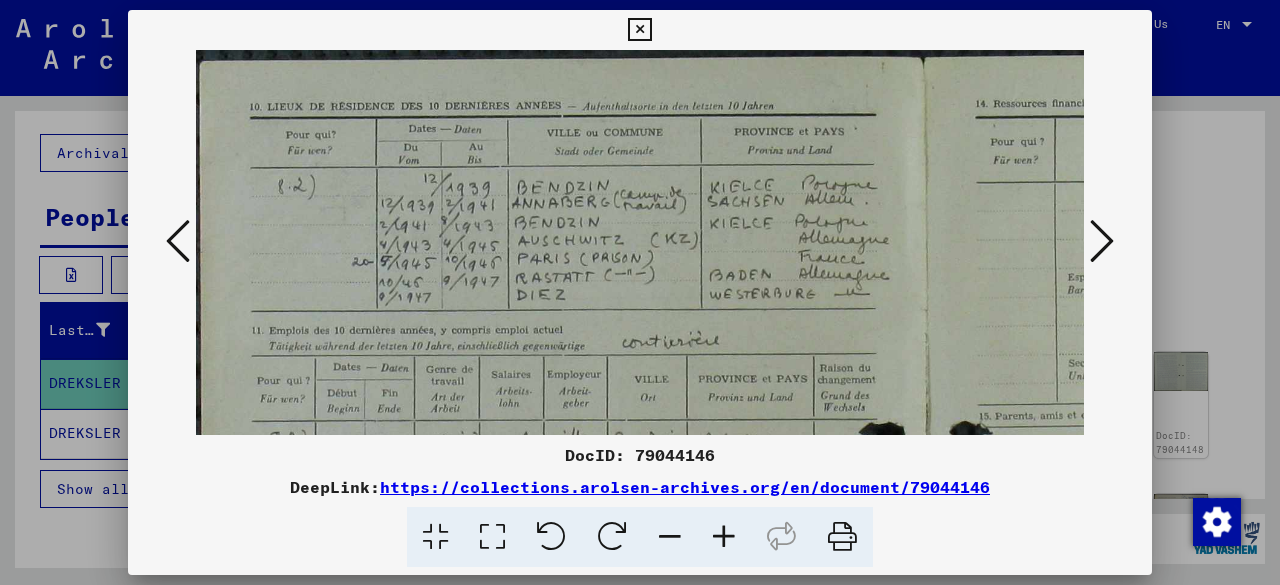click at bounding box center (724, 537) 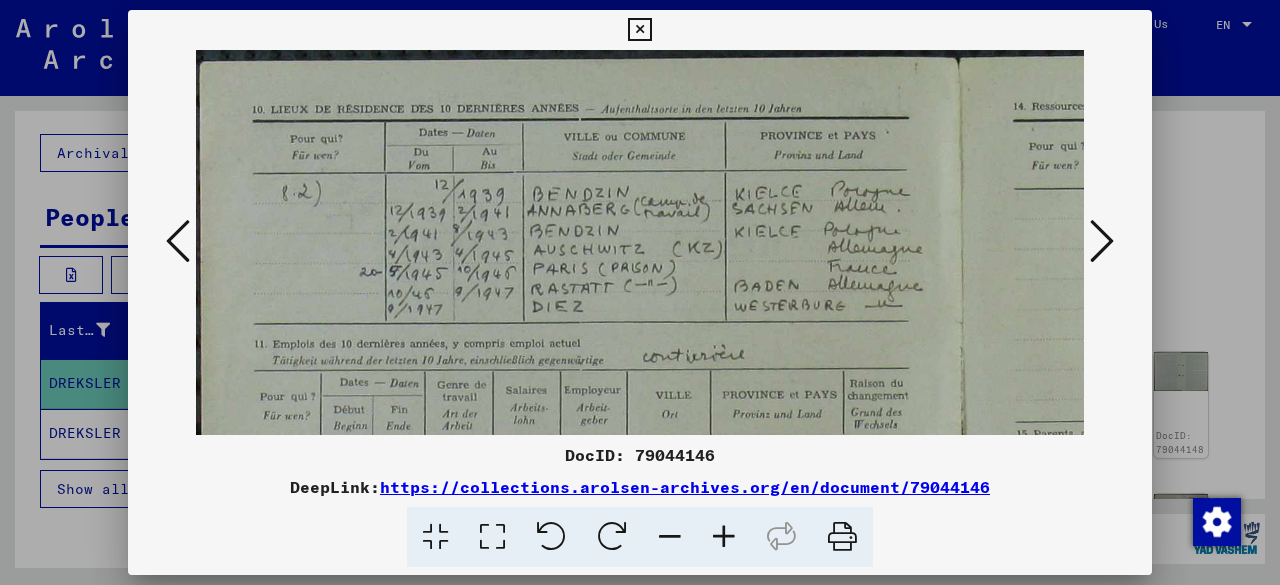 scroll, scrollTop: 228, scrollLeft: 0, axis: vertical 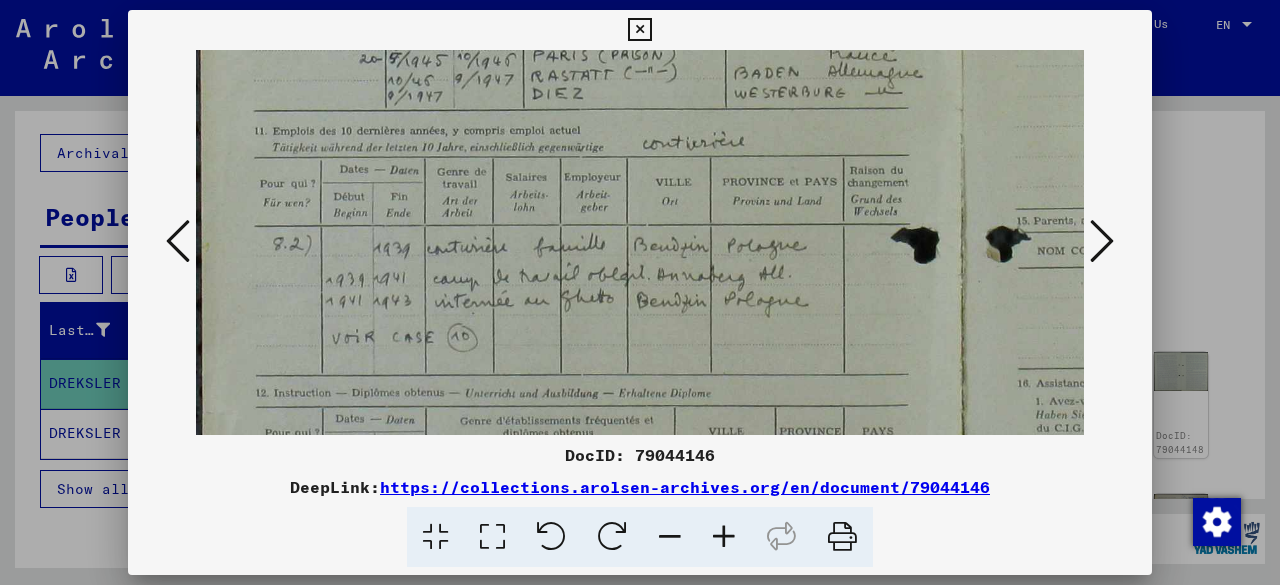 drag, startPoint x: 650, startPoint y: 145, endPoint x: 670, endPoint y: -7, distance: 153.31015 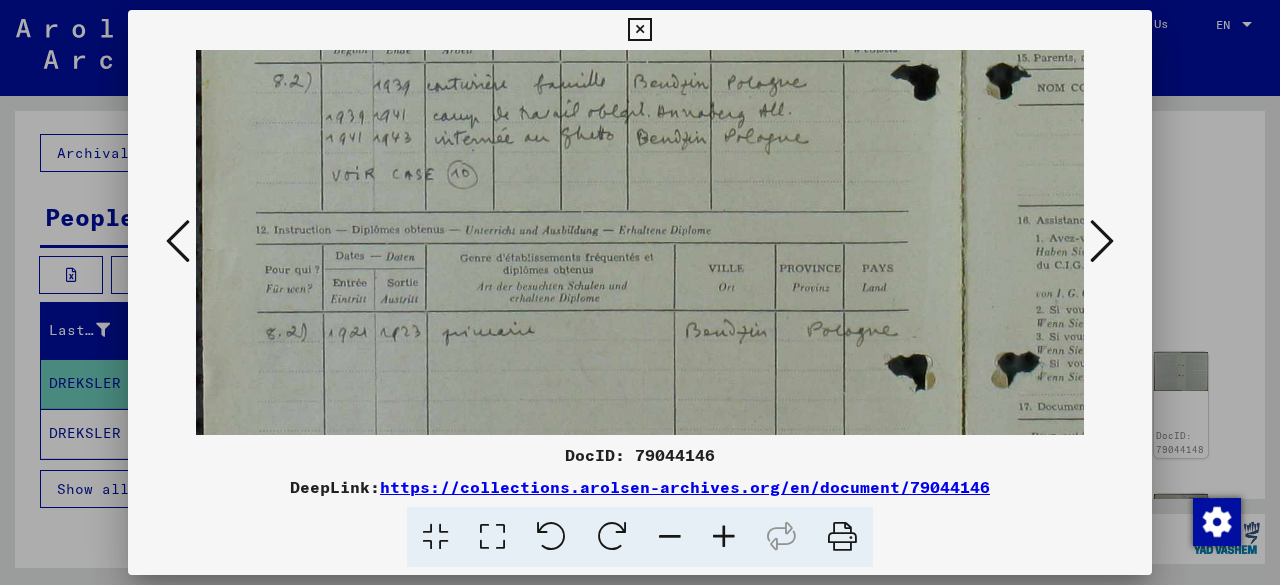 scroll, scrollTop: 516, scrollLeft: 0, axis: vertical 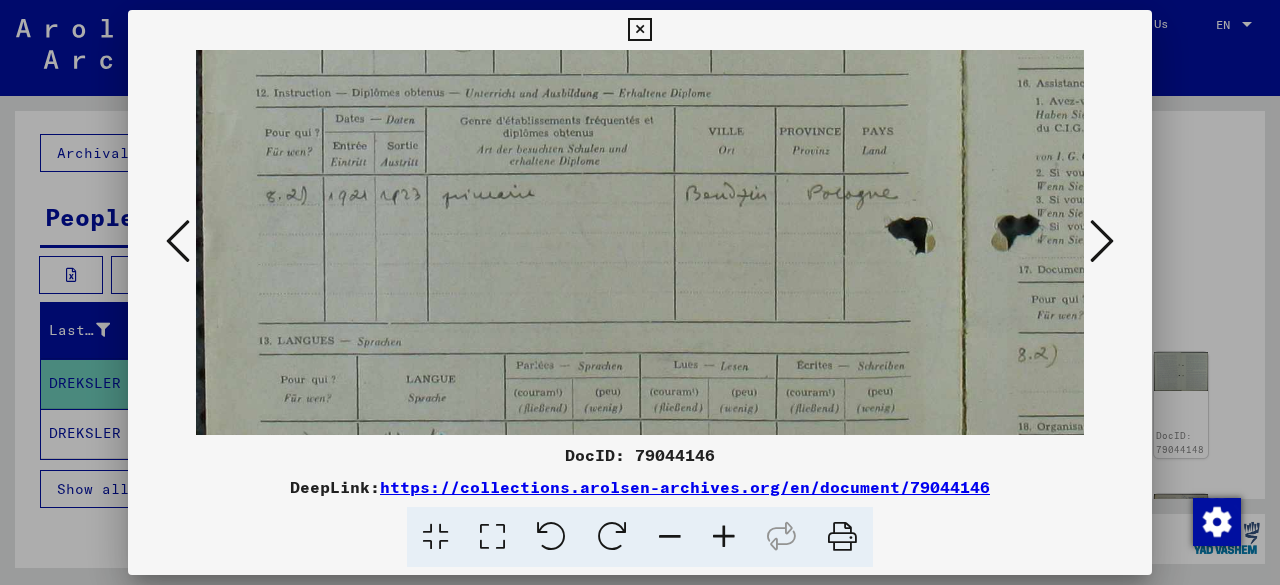 drag, startPoint x: 703, startPoint y: 318, endPoint x: 728, endPoint y: 47, distance: 272.1507 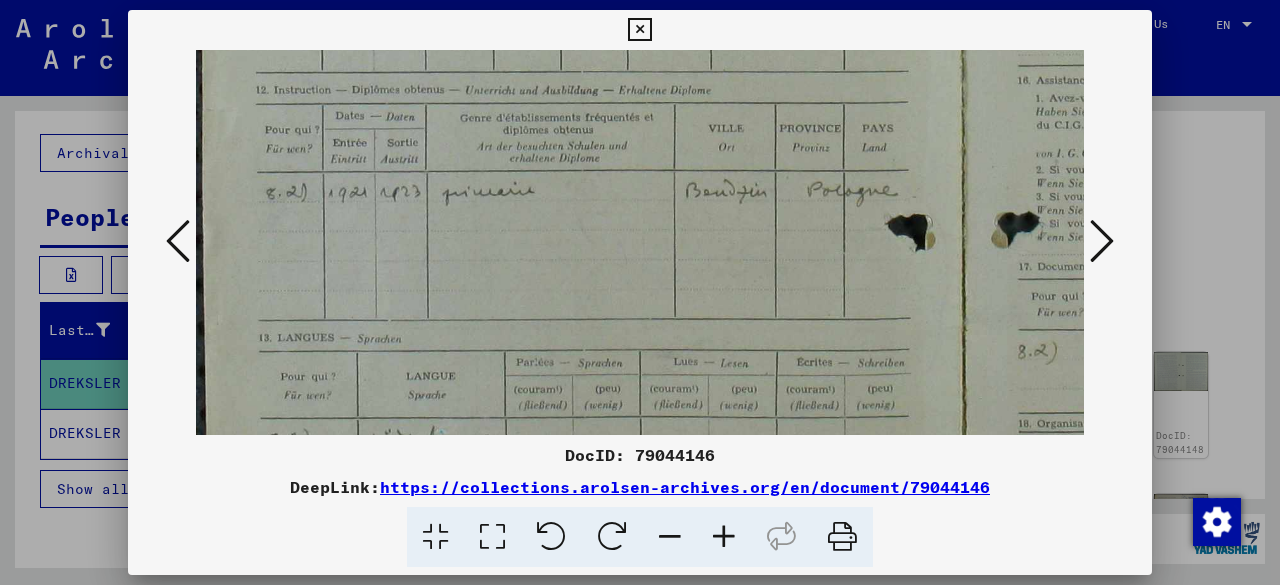 scroll, scrollTop: 700, scrollLeft: 13, axis: both 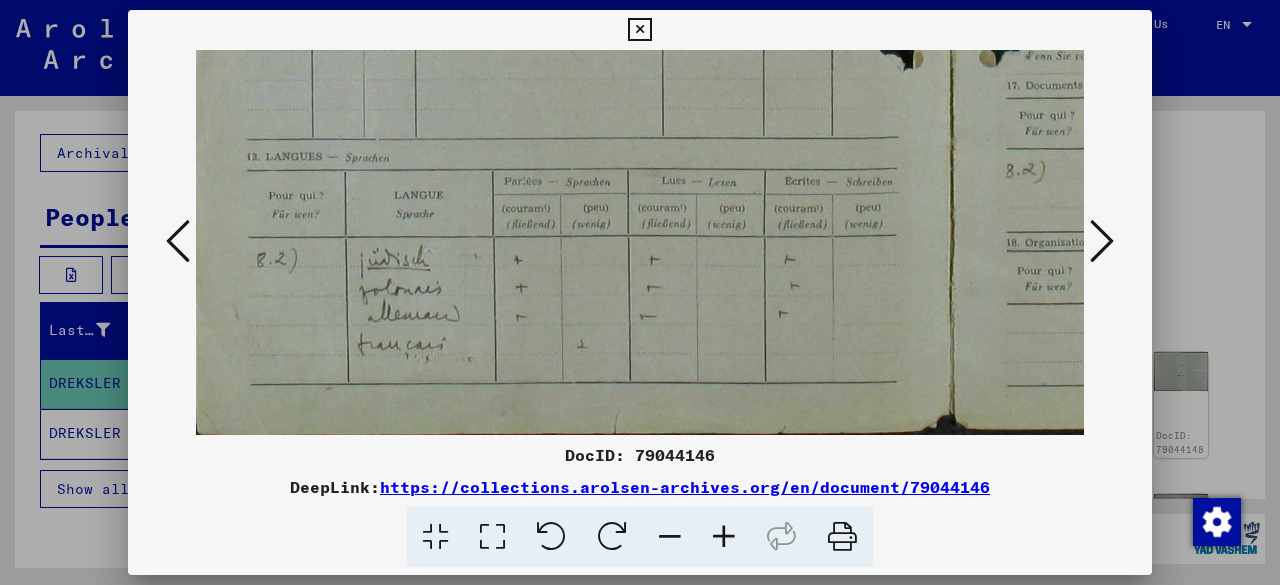 drag, startPoint x: 694, startPoint y: 327, endPoint x: 681, endPoint y: 77, distance: 250.33777 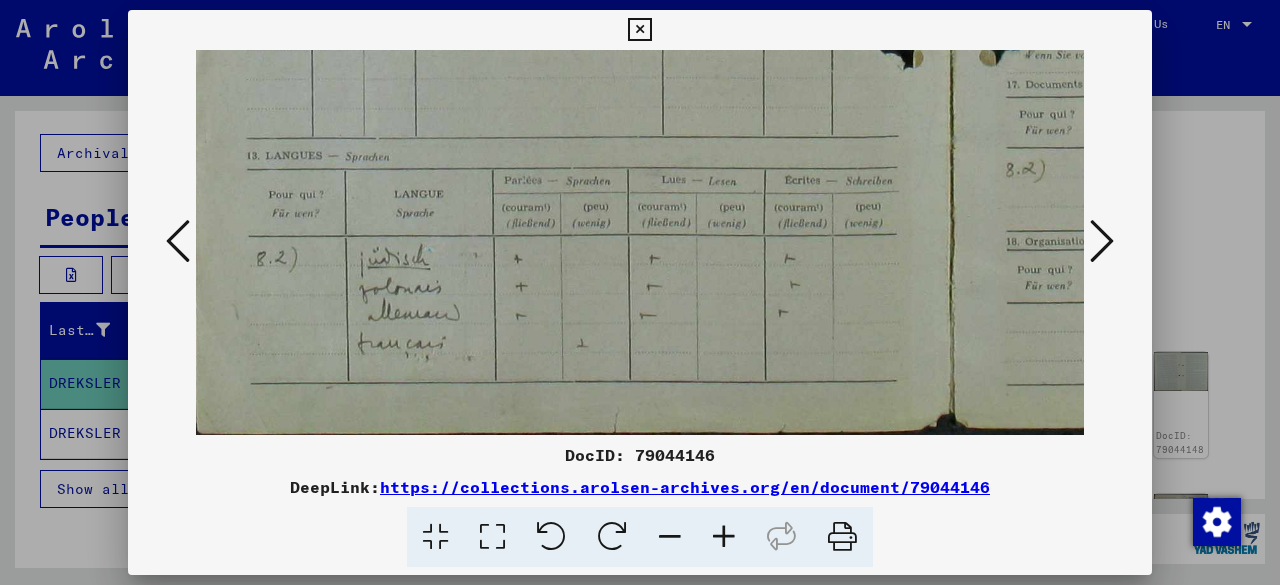 click at bounding box center (944, -106) 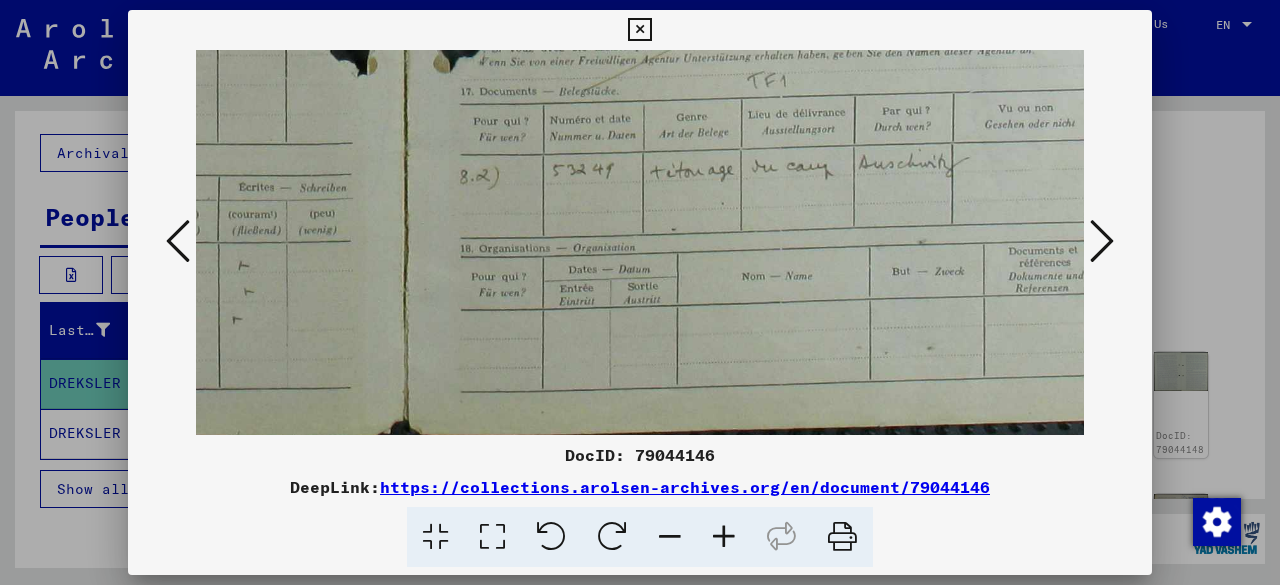 drag, startPoint x: 895, startPoint y: 184, endPoint x: 351, endPoint y: 193, distance: 544.07446 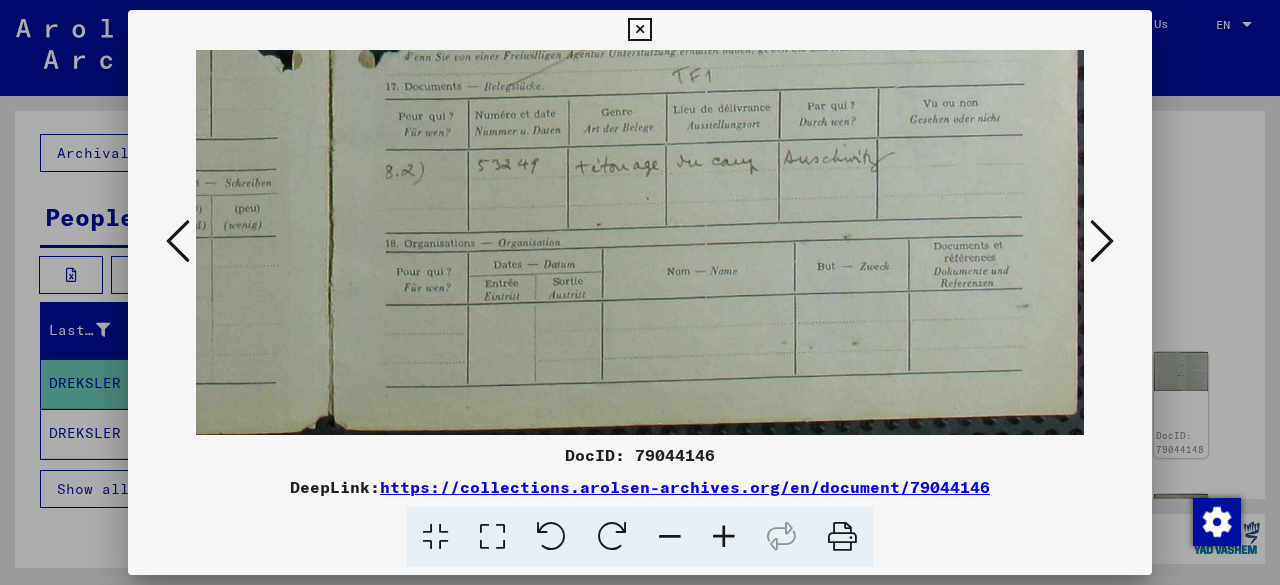 drag, startPoint x: 858, startPoint y: 207, endPoint x: 385, endPoint y: 195, distance: 473.1522 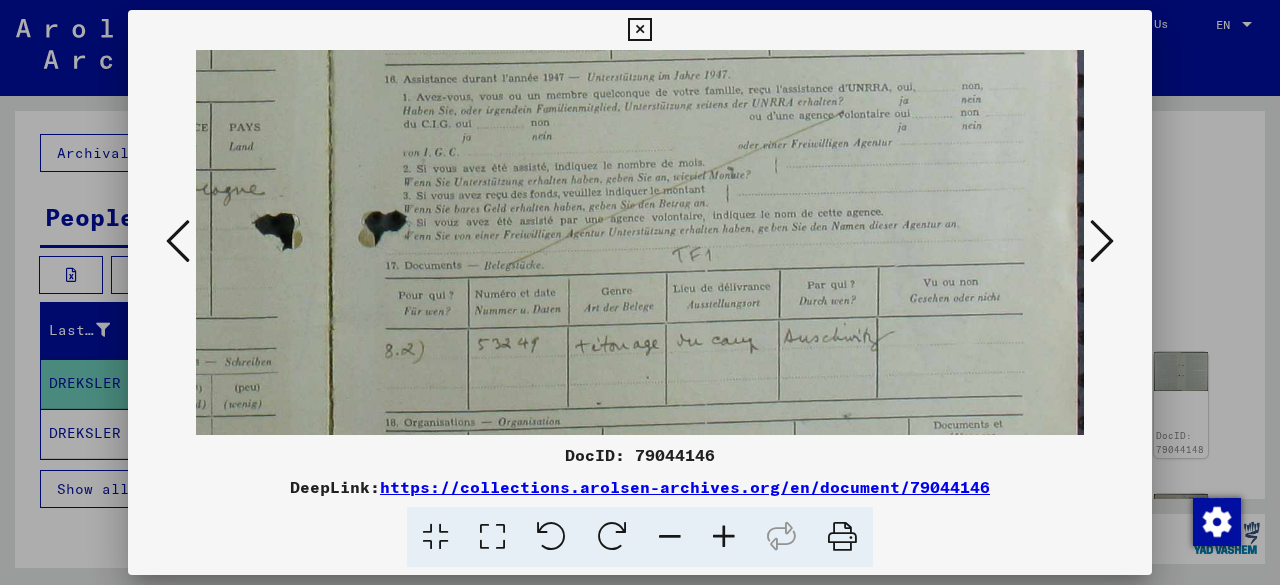 drag, startPoint x: 383, startPoint y: 137, endPoint x: 316, endPoint y: 314, distance: 189.25644 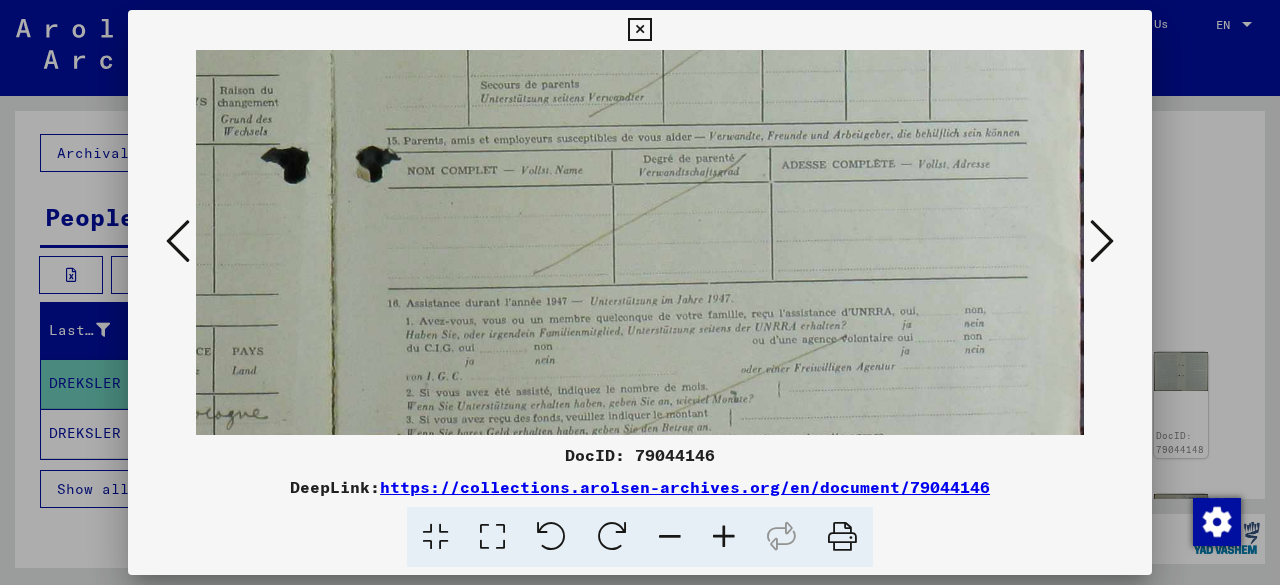 drag, startPoint x: 580, startPoint y: 171, endPoint x: 584, endPoint y: 373, distance: 202.0396 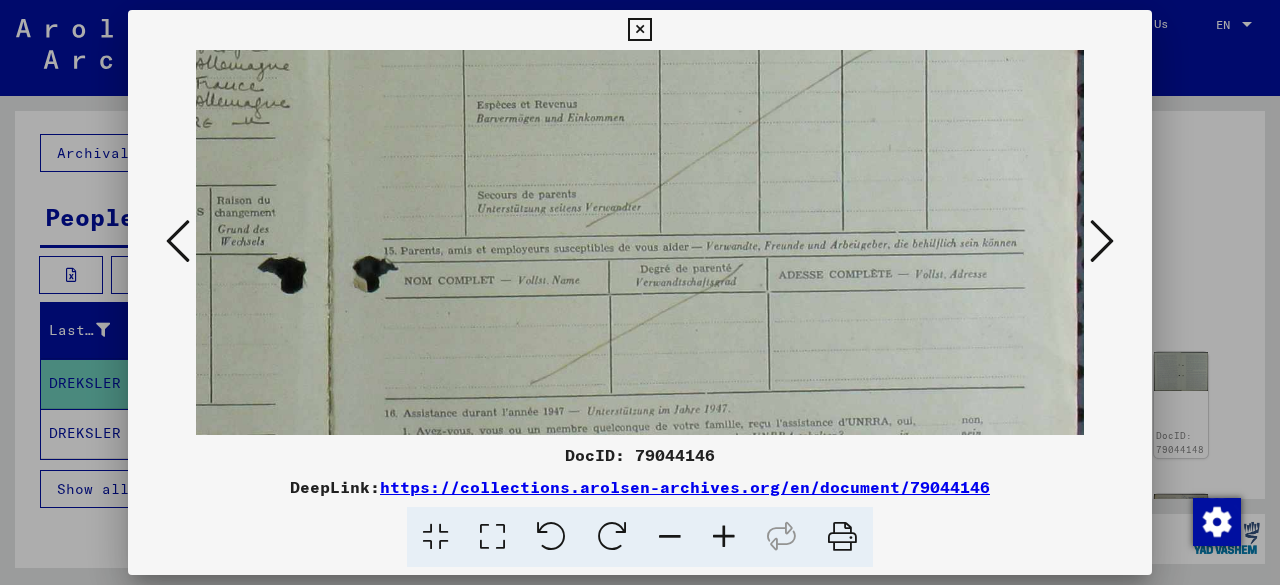 scroll, scrollTop: 74, scrollLeft: 633, axis: both 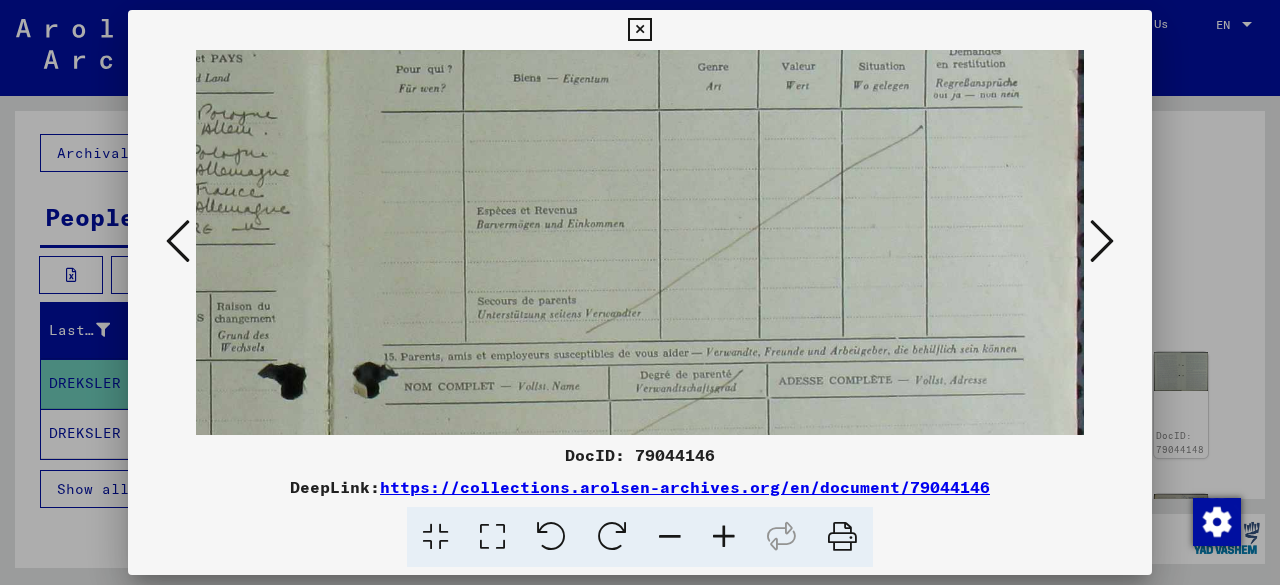 drag, startPoint x: 466, startPoint y: 112, endPoint x: 355, endPoint y: 332, distance: 246.41632 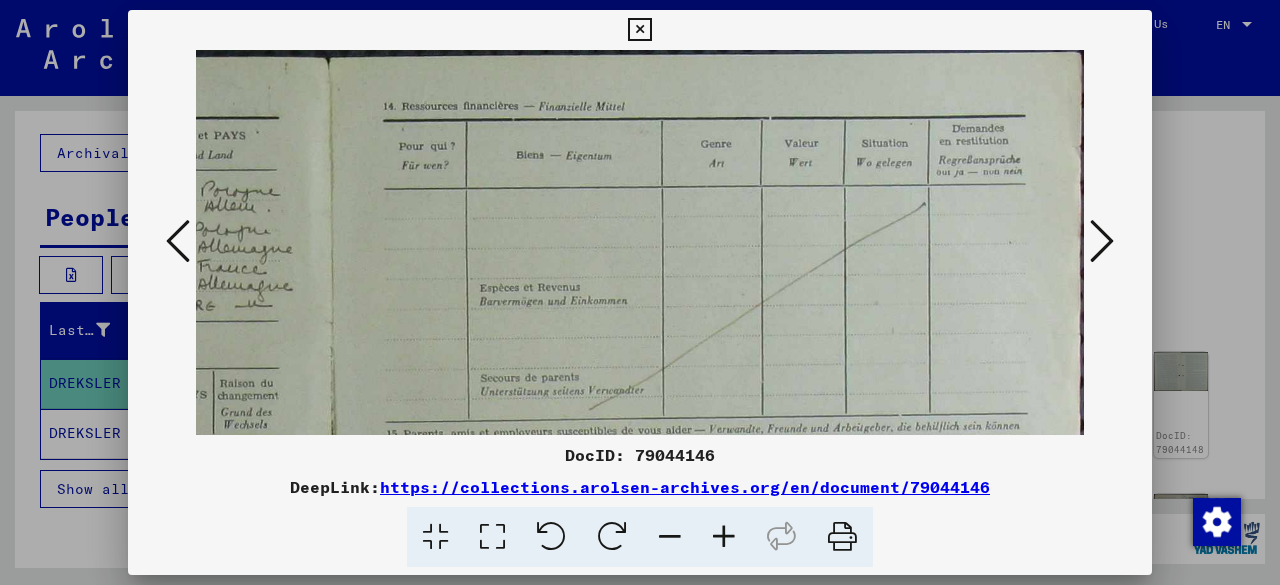 drag, startPoint x: 422, startPoint y: 152, endPoint x: 442, endPoint y: 331, distance: 180.11385 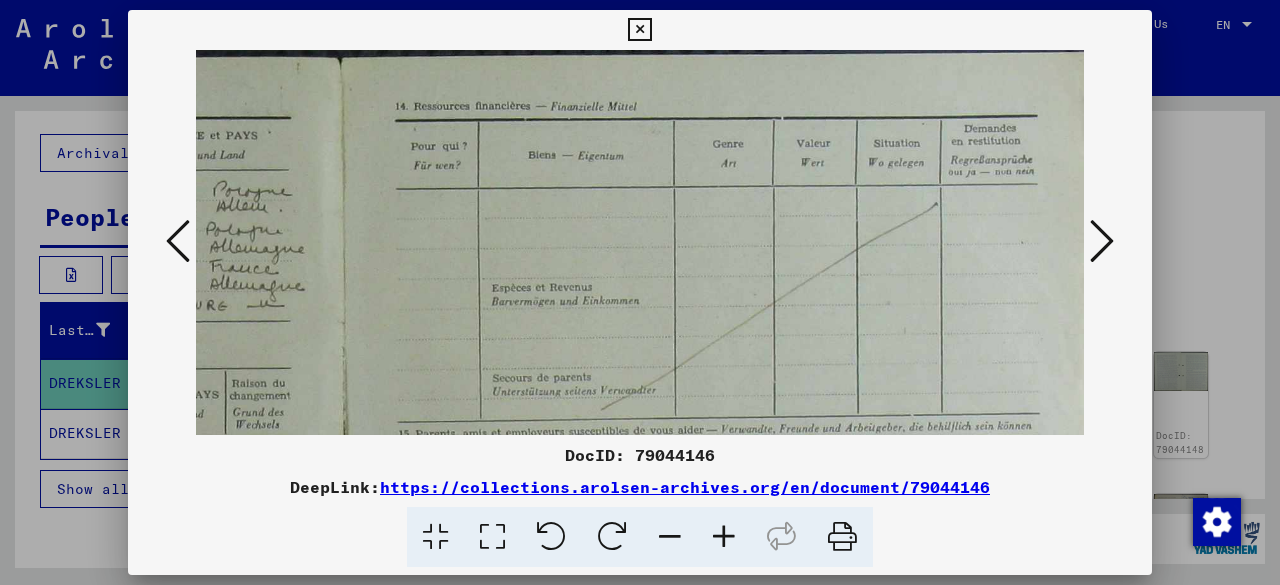 click at bounding box center (1102, 241) 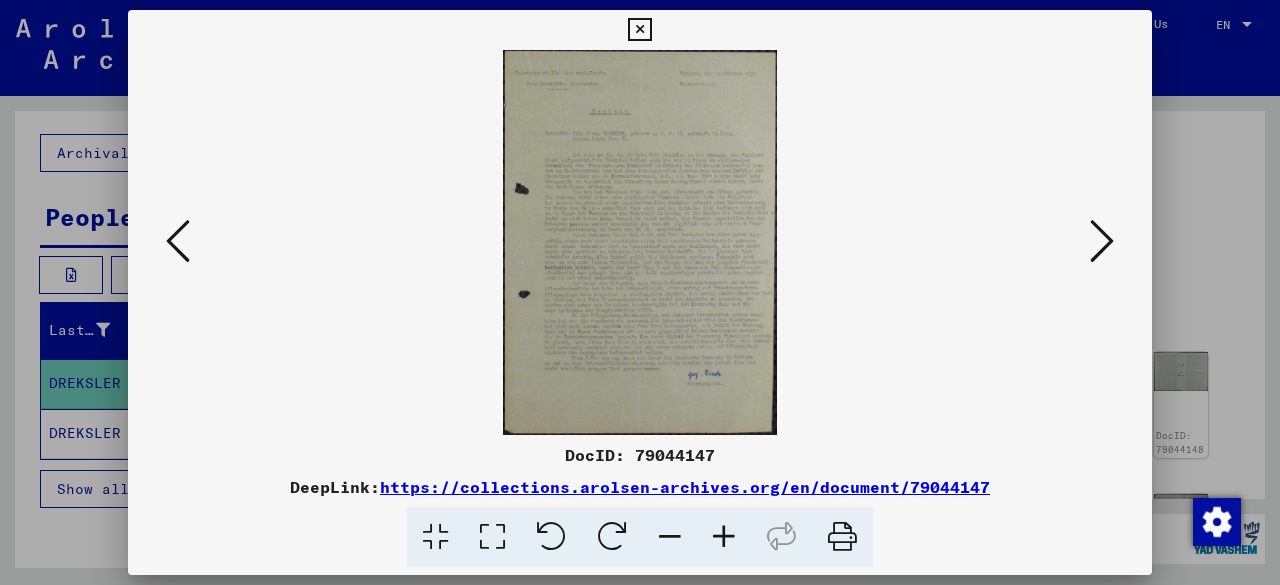 click at bounding box center [724, 537] 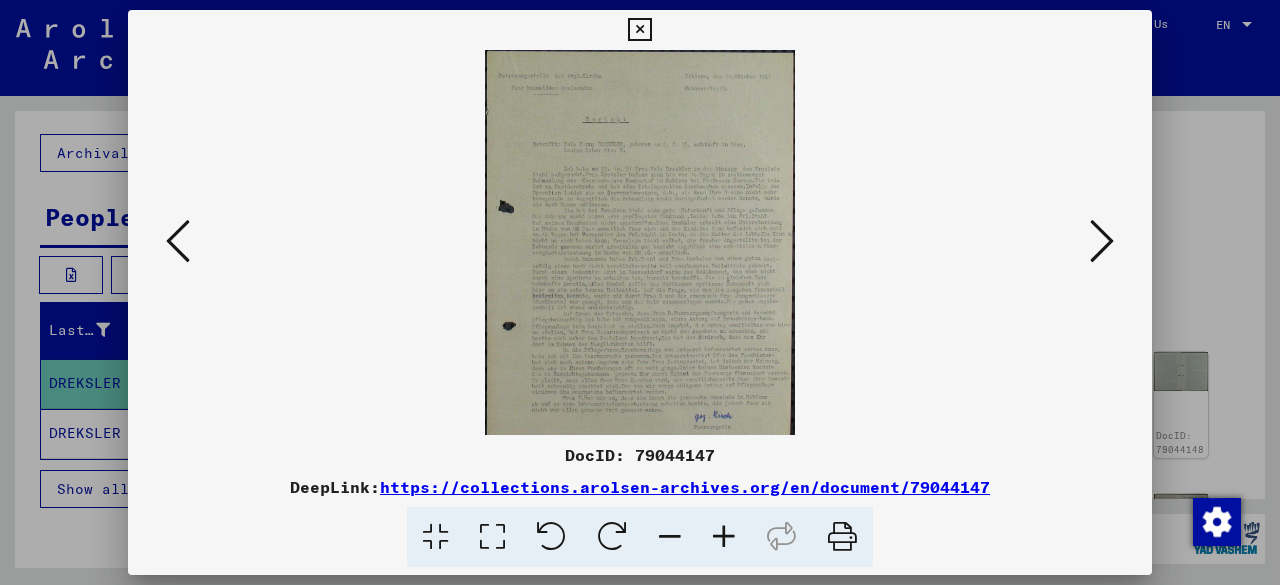 click at bounding box center [724, 537] 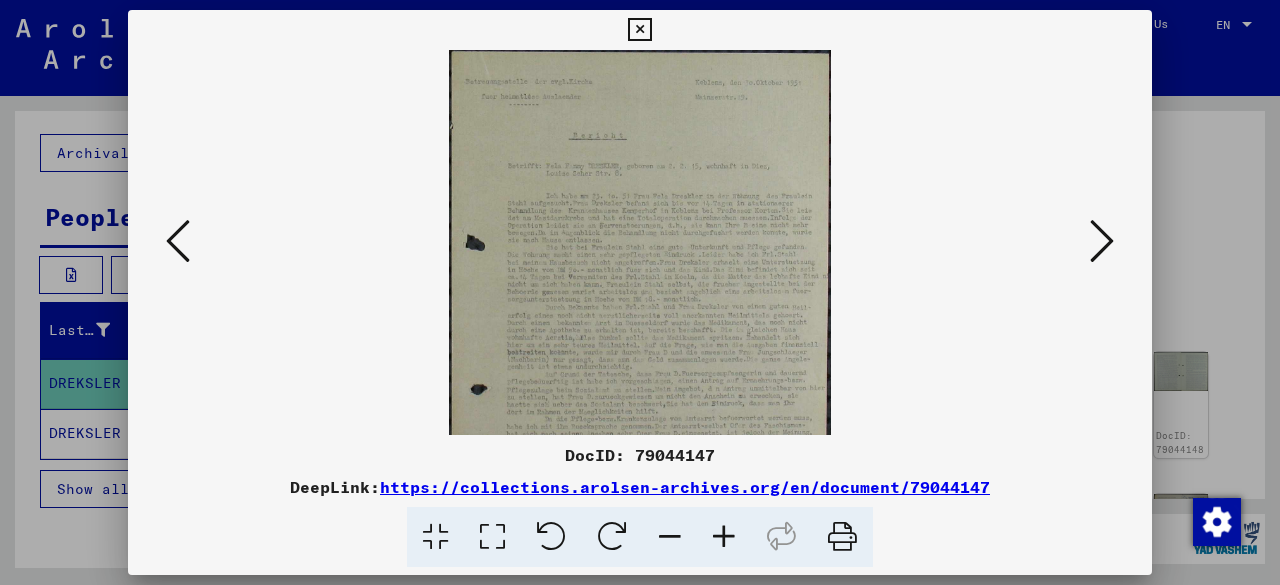 click at bounding box center (724, 537) 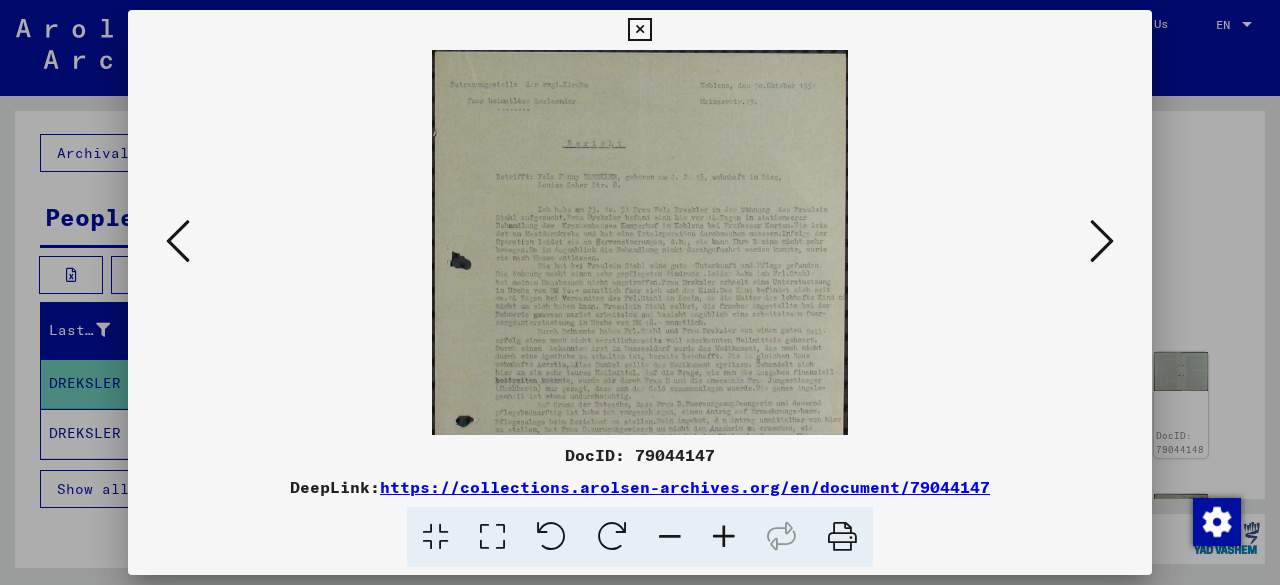 click at bounding box center (724, 537) 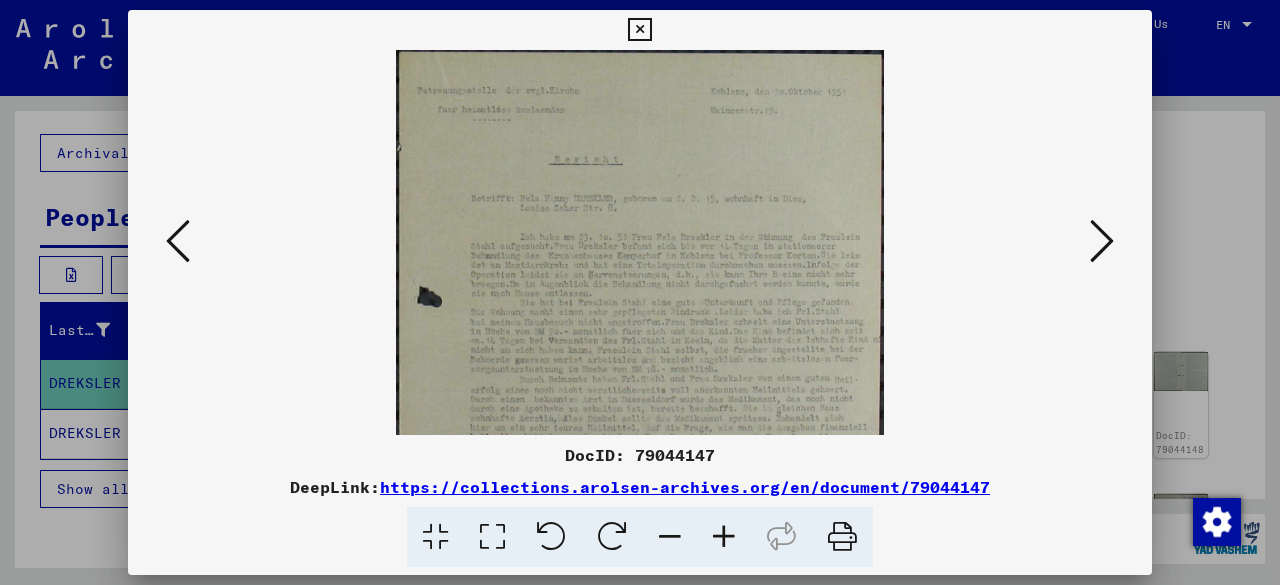 click at bounding box center (724, 537) 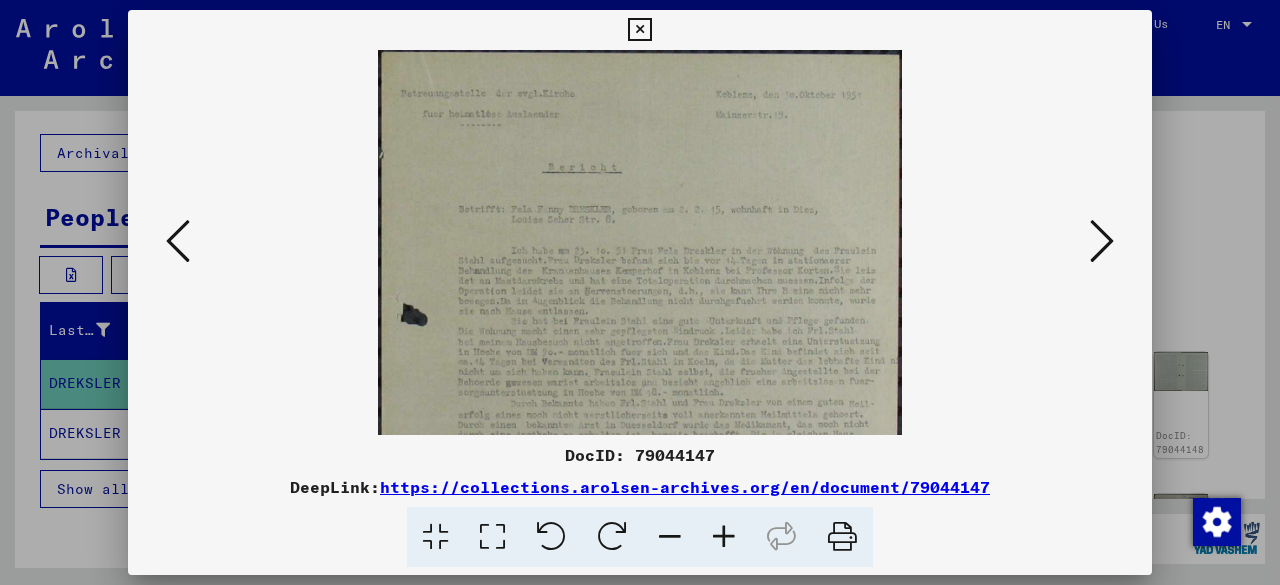click at bounding box center (724, 537) 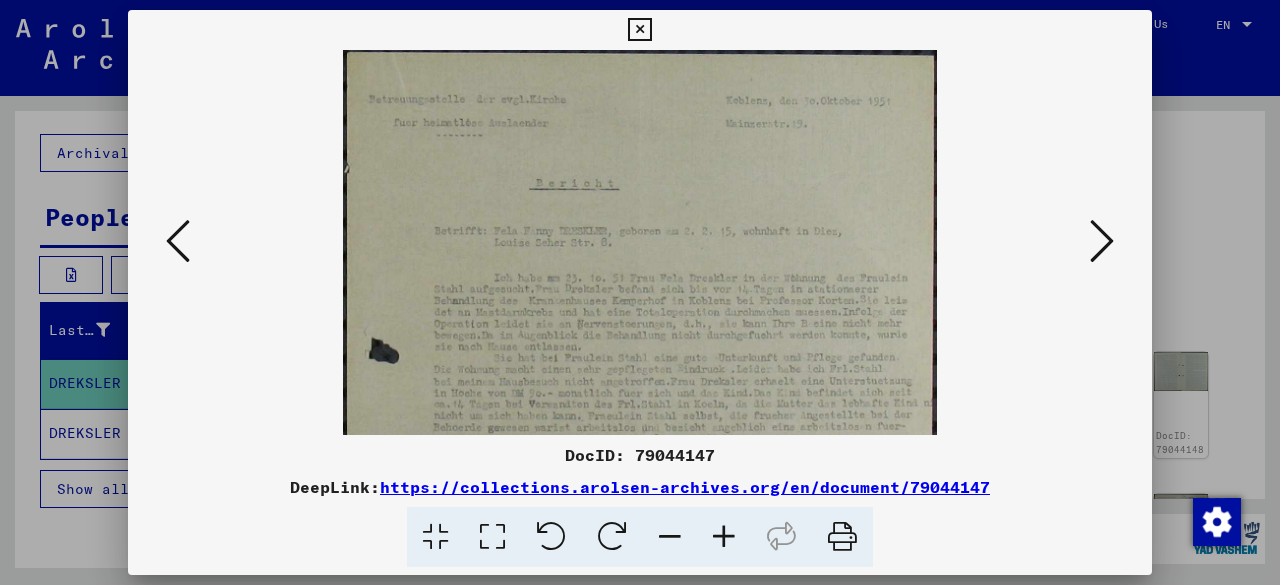 click at bounding box center [724, 537] 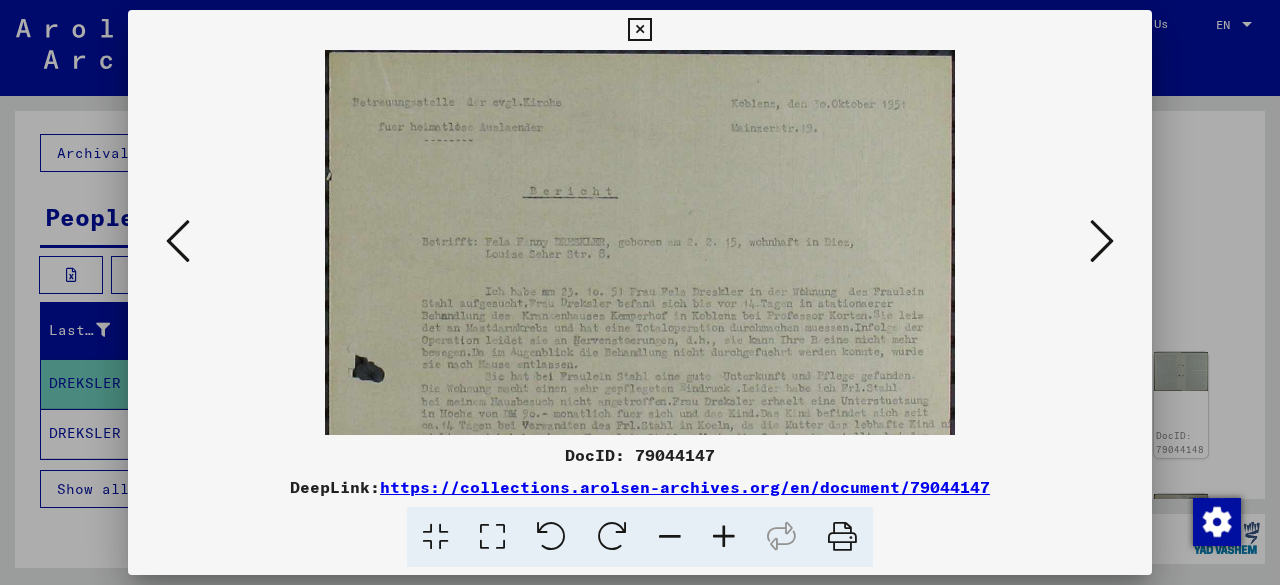 click at bounding box center (724, 537) 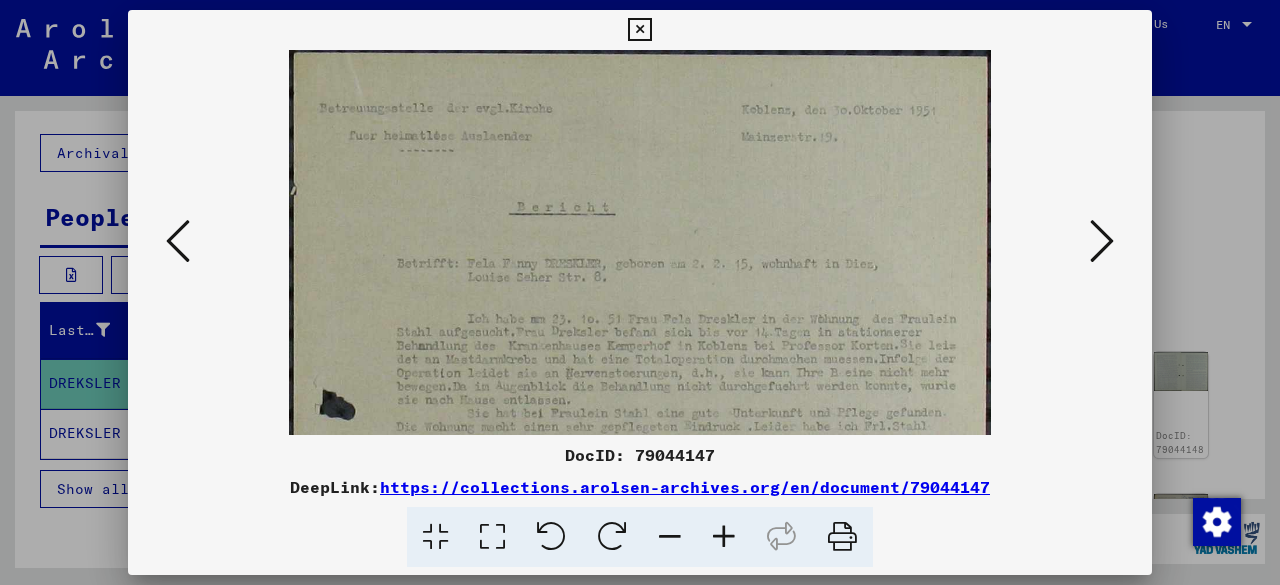 click at bounding box center (724, 537) 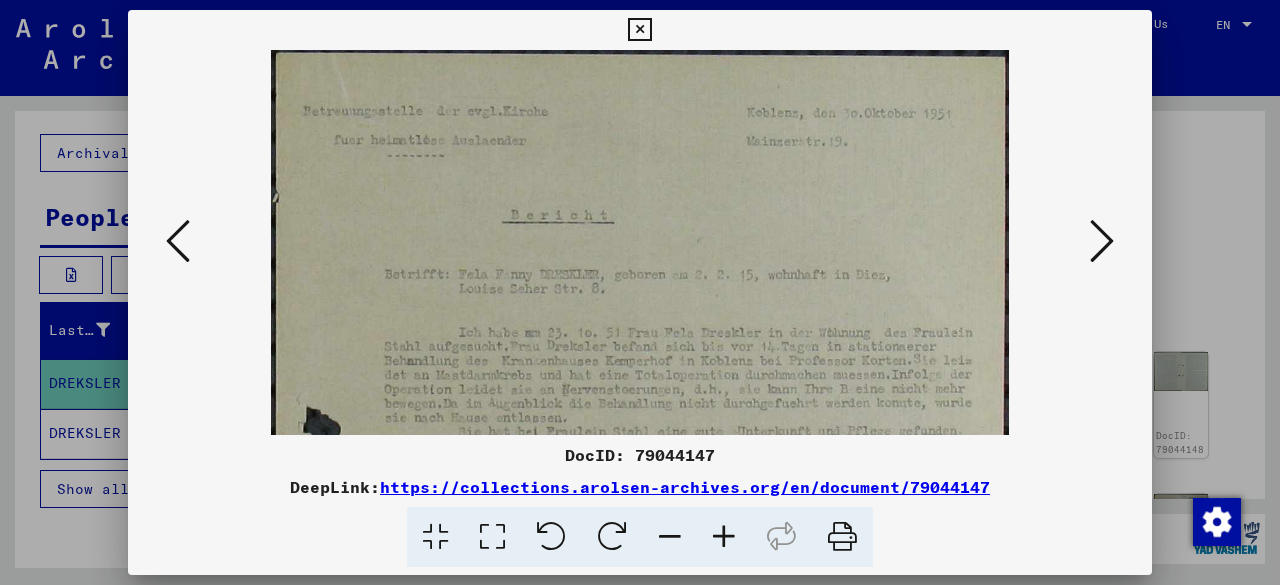 click at bounding box center [724, 537] 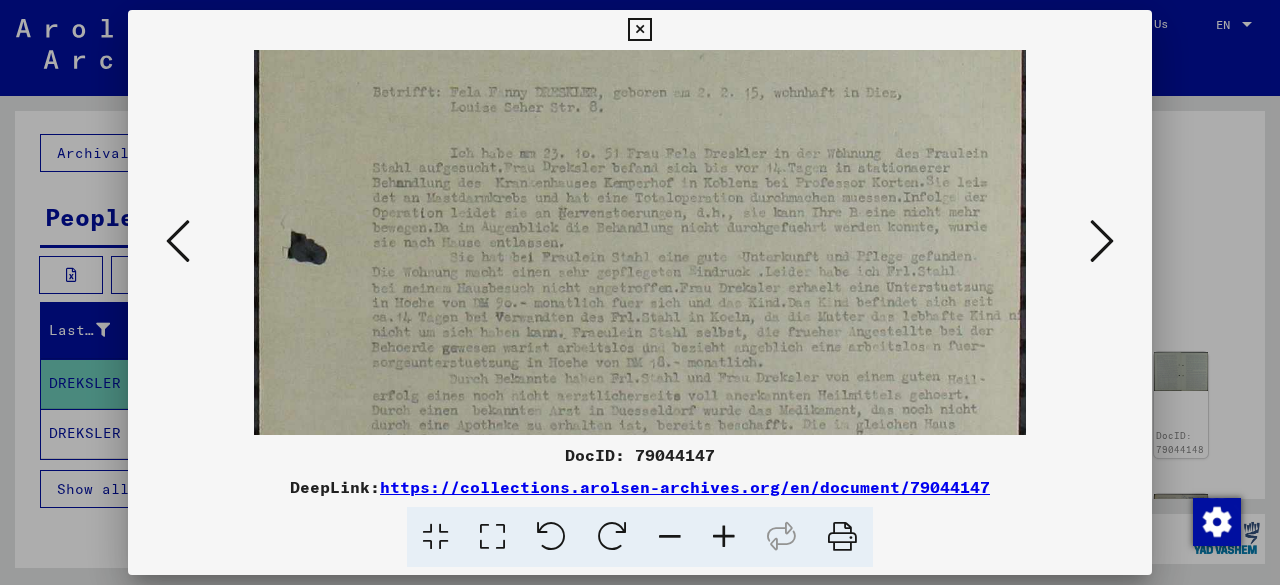 drag, startPoint x: 507, startPoint y: 377, endPoint x: 525, endPoint y: 189, distance: 188.85974 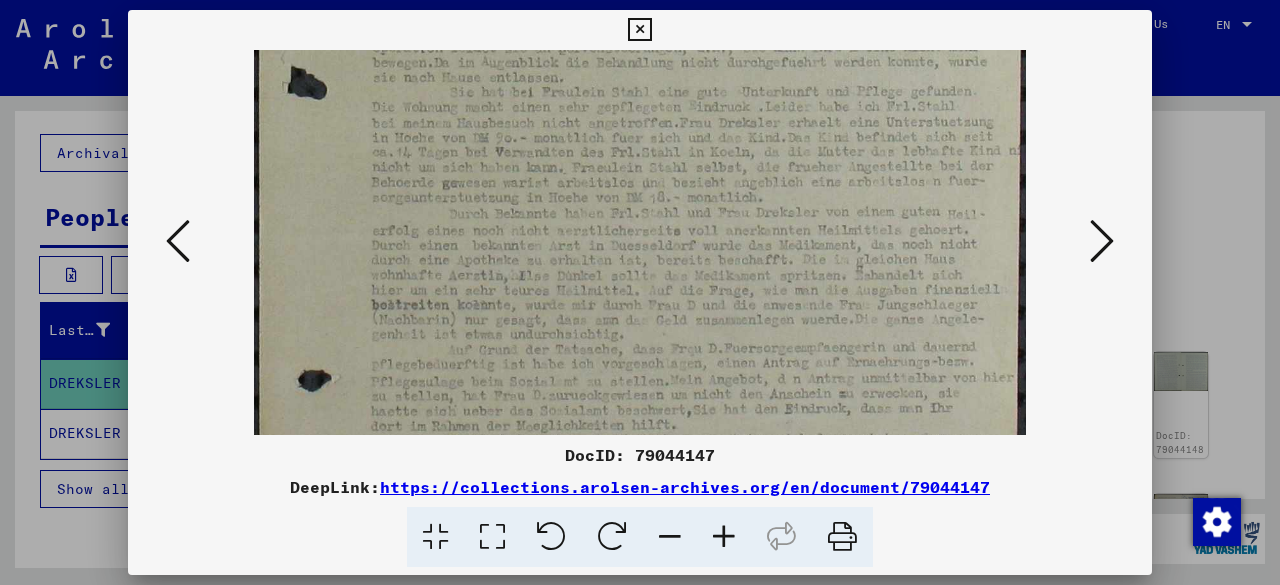 drag, startPoint x: 449, startPoint y: 298, endPoint x: 453, endPoint y: 136, distance: 162.04938 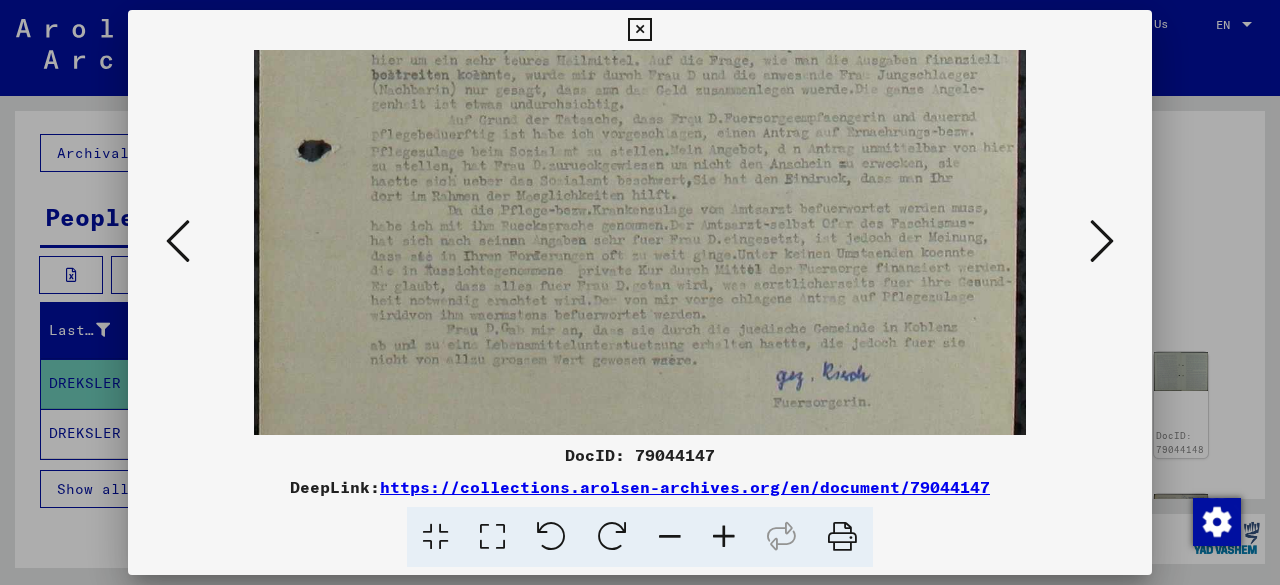 drag, startPoint x: 367, startPoint y: 271, endPoint x: 352, endPoint y: 44, distance: 227.49506 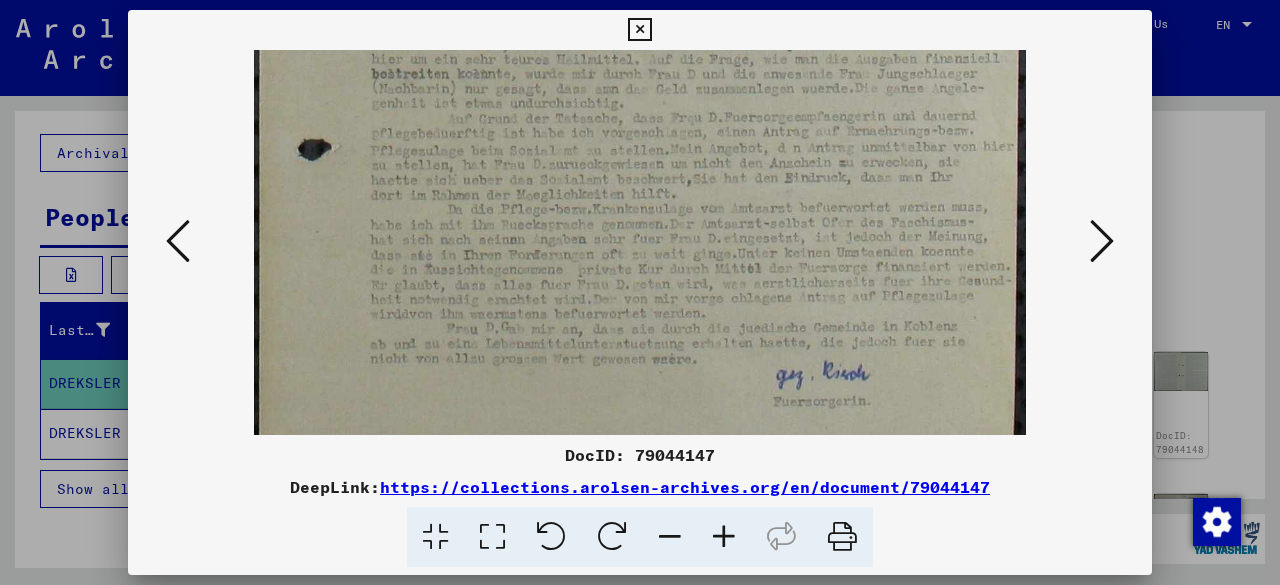 click at bounding box center [1102, 241] 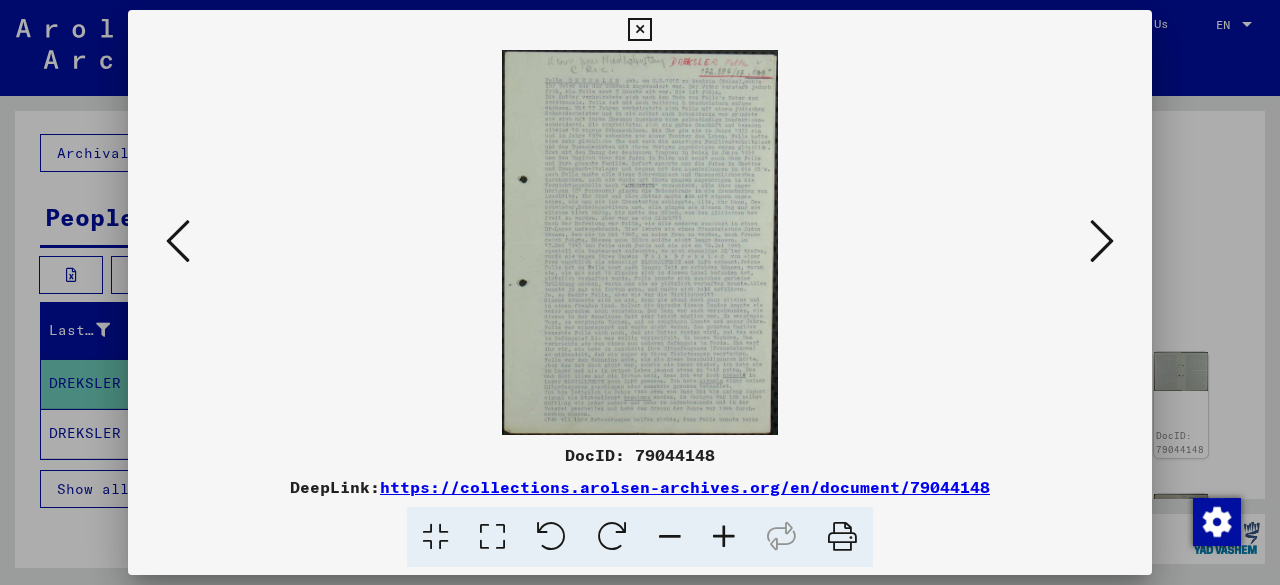 click at bounding box center (724, 537) 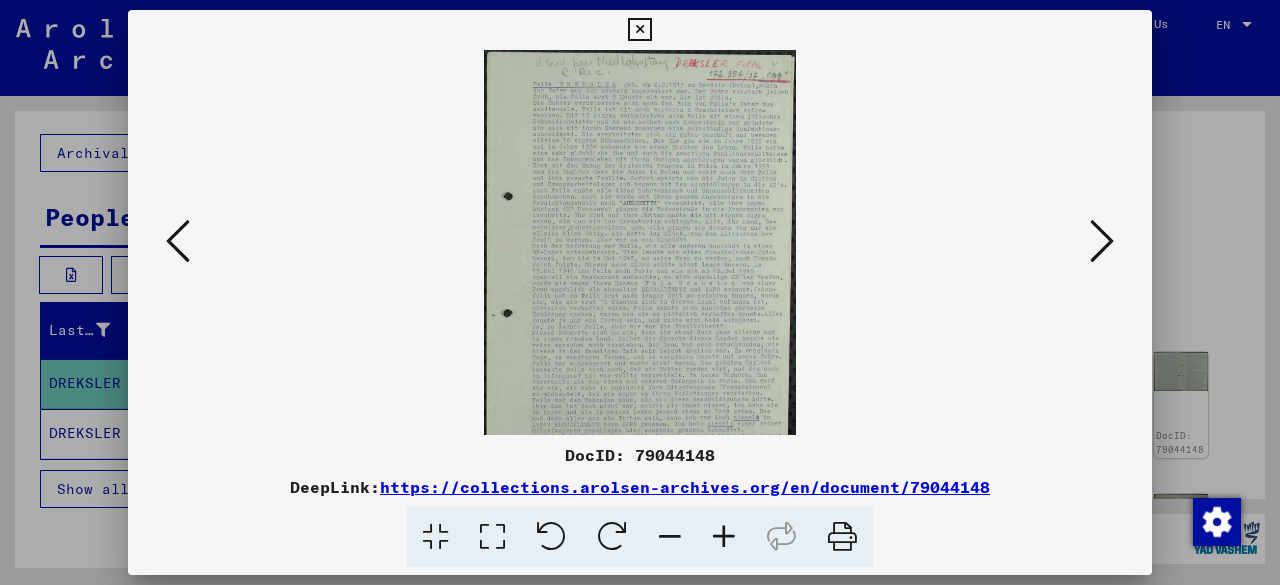 click at bounding box center (724, 537) 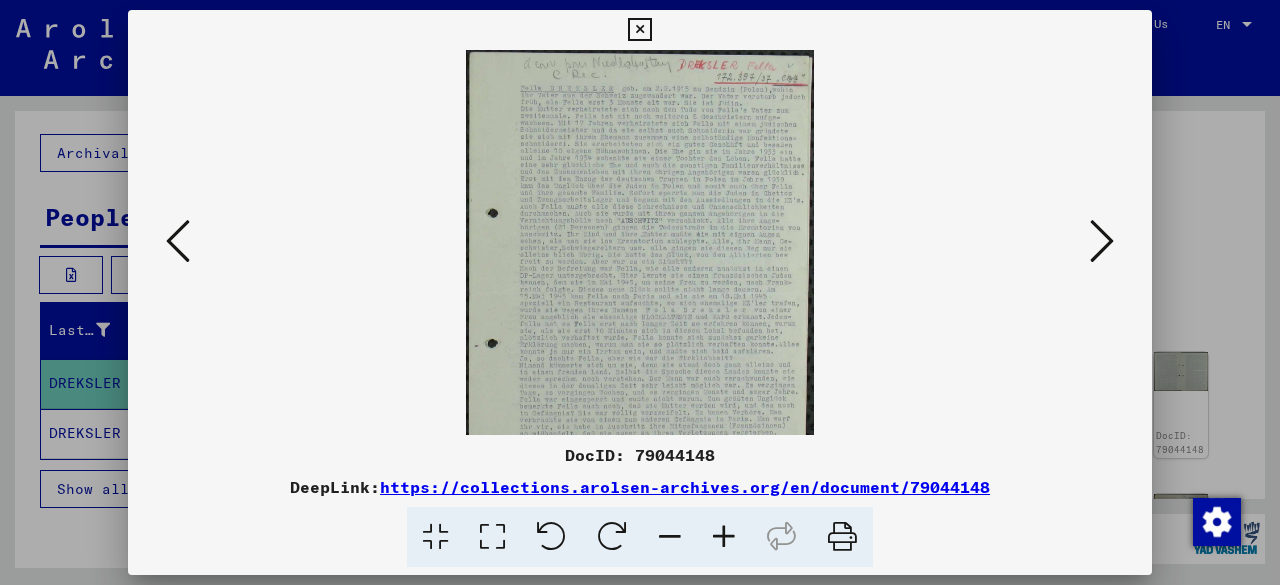 click at bounding box center (724, 537) 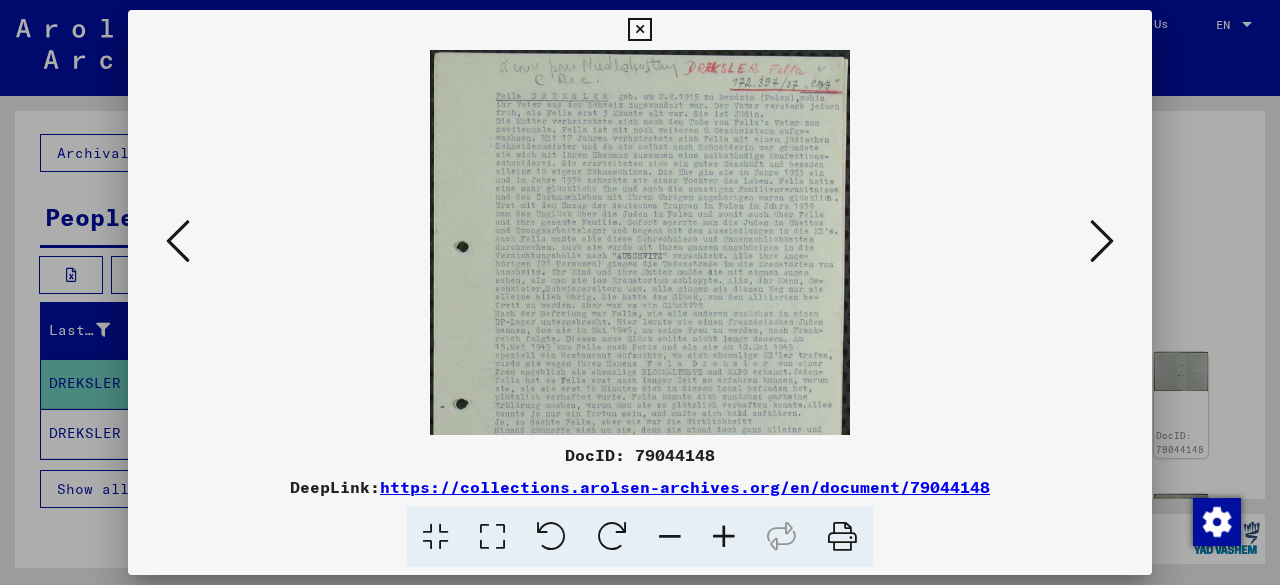 click at bounding box center [724, 537] 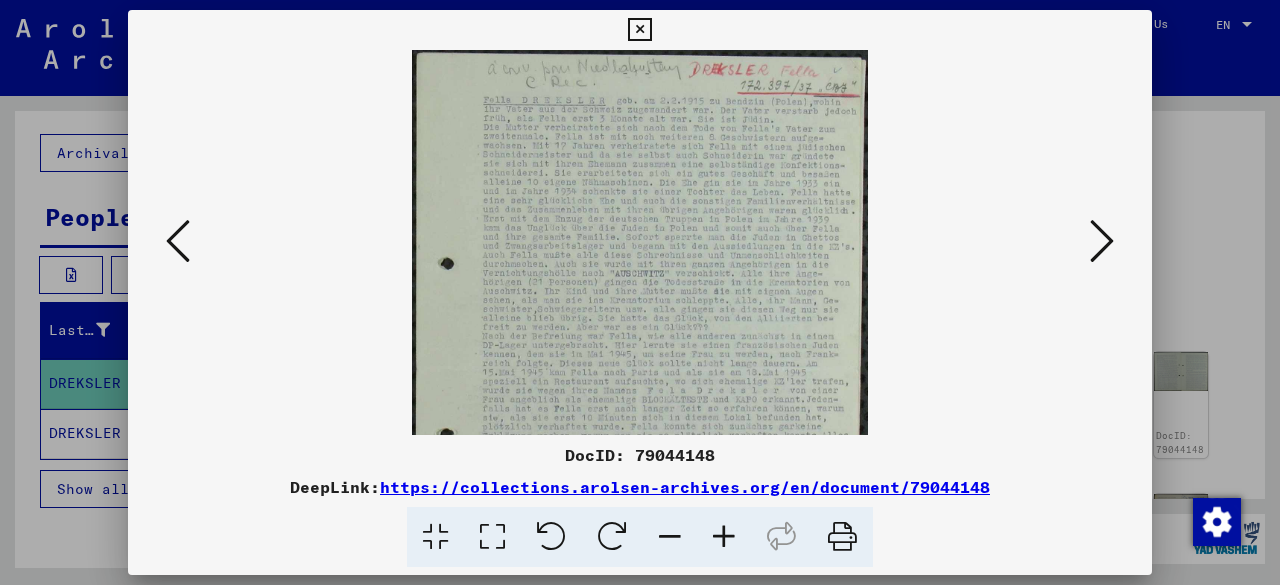 click at bounding box center (724, 537) 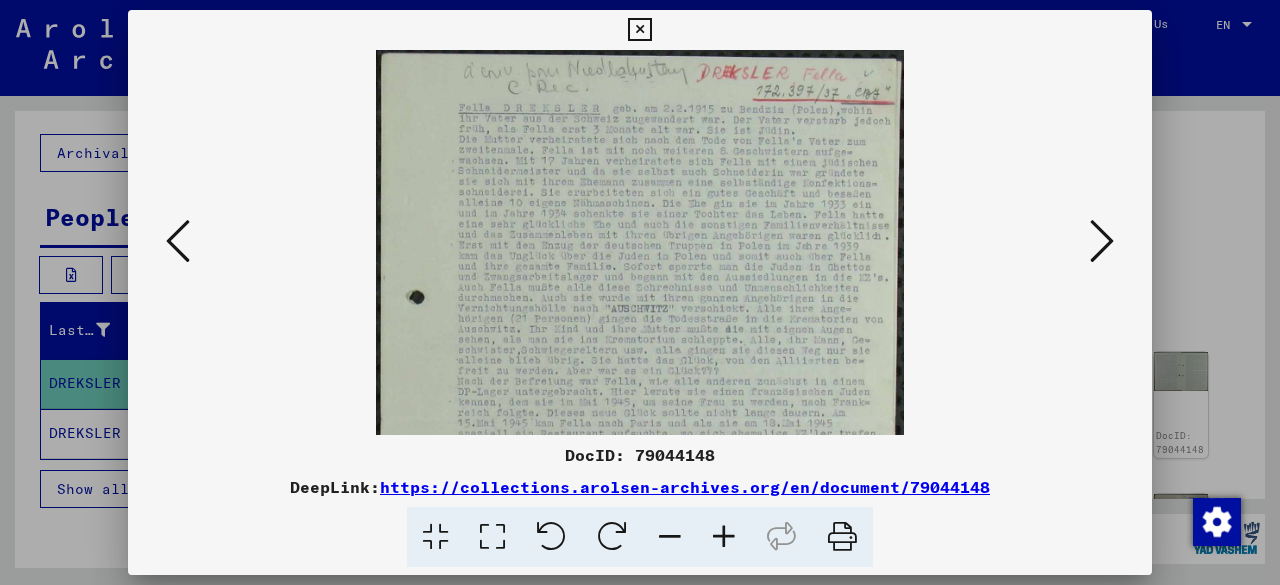 click at bounding box center (724, 537) 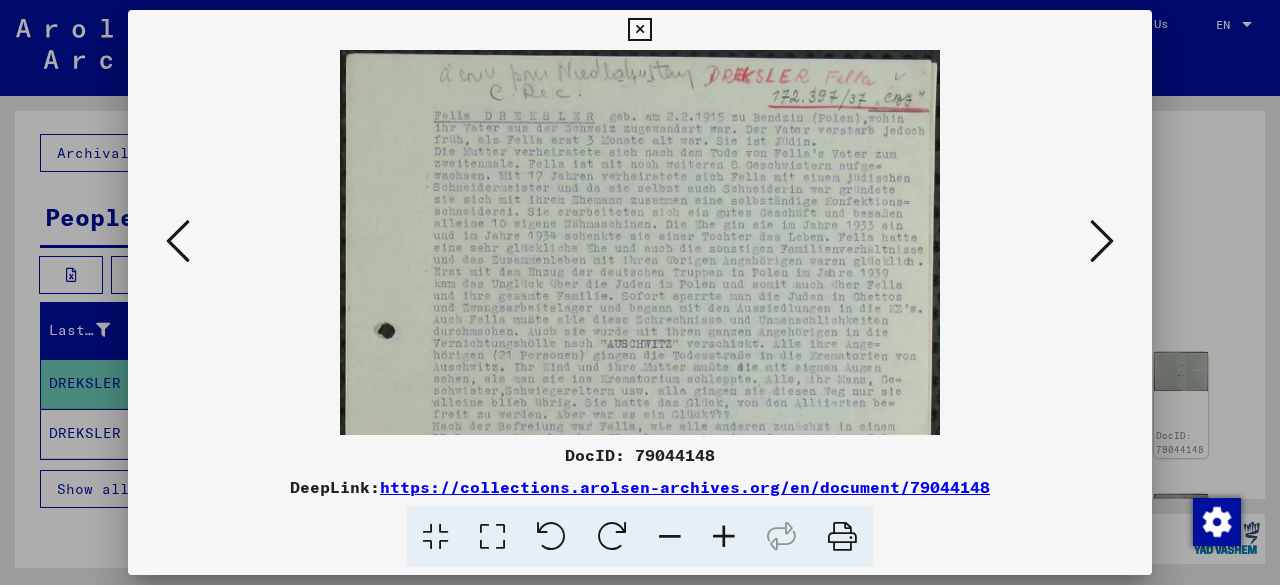 click at bounding box center [724, 537] 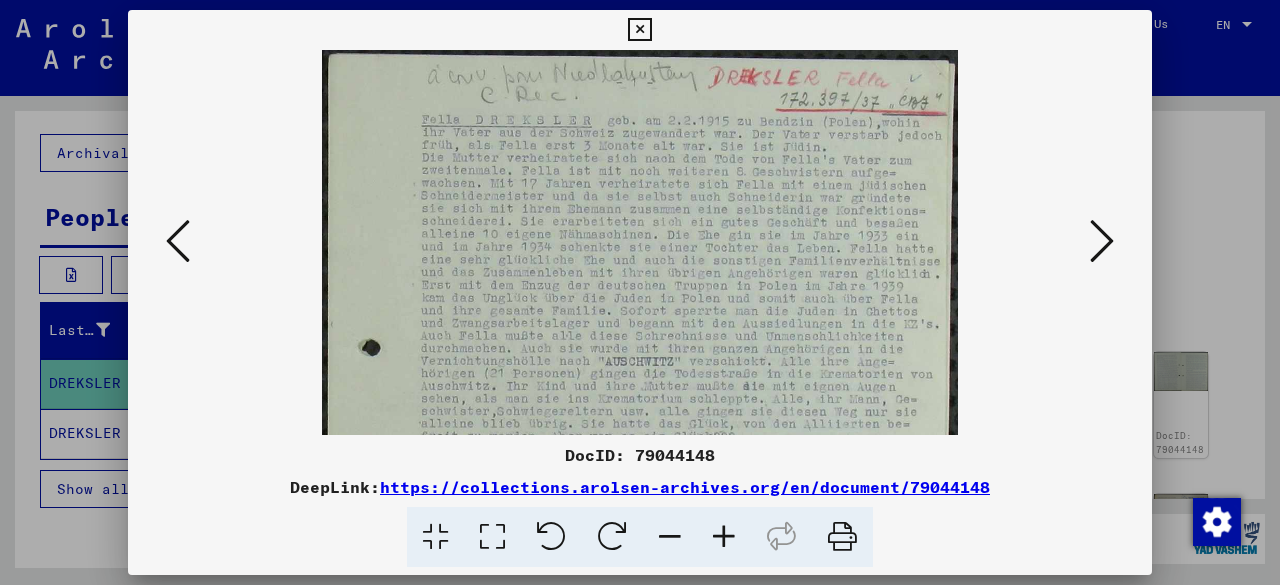 click at bounding box center (724, 537) 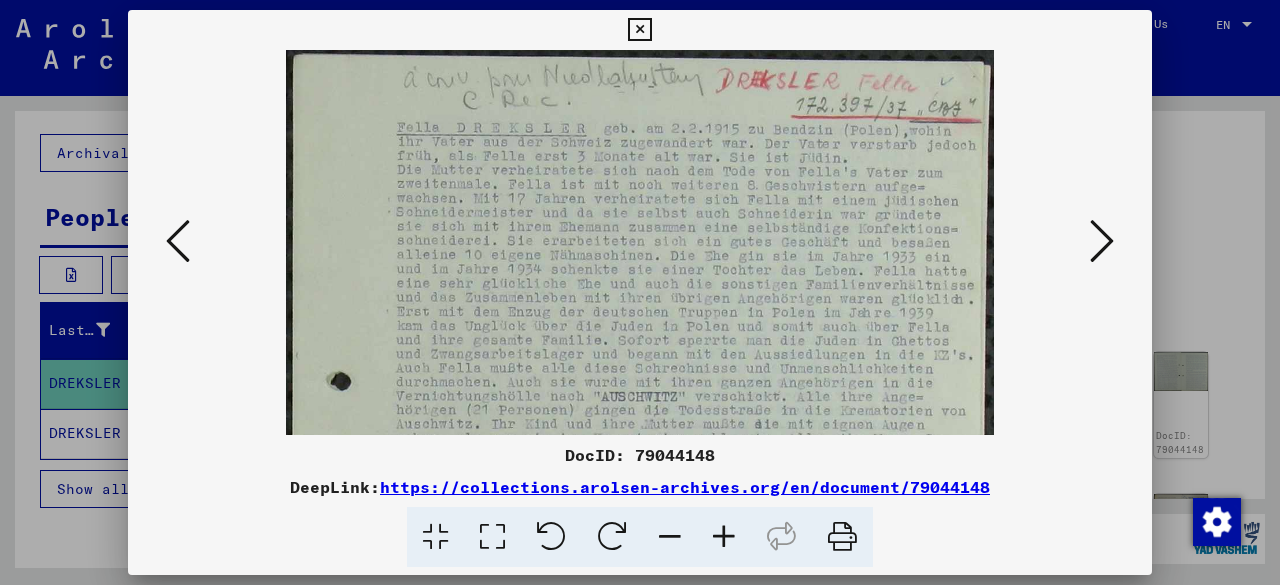 click at bounding box center [724, 537] 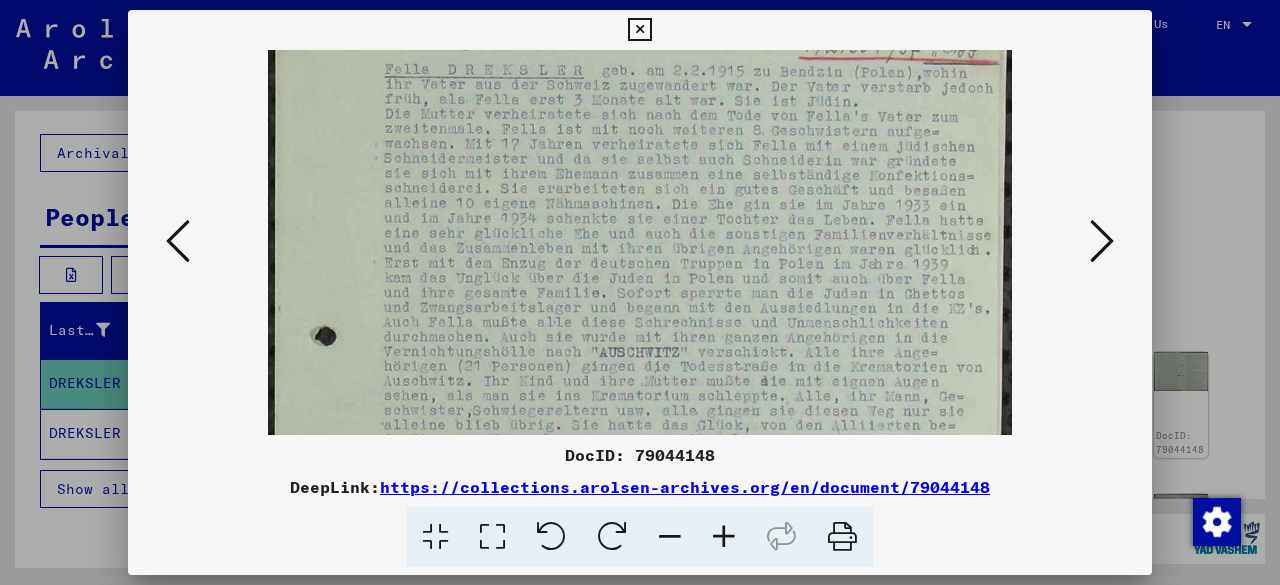 scroll, scrollTop: 71, scrollLeft: 0, axis: vertical 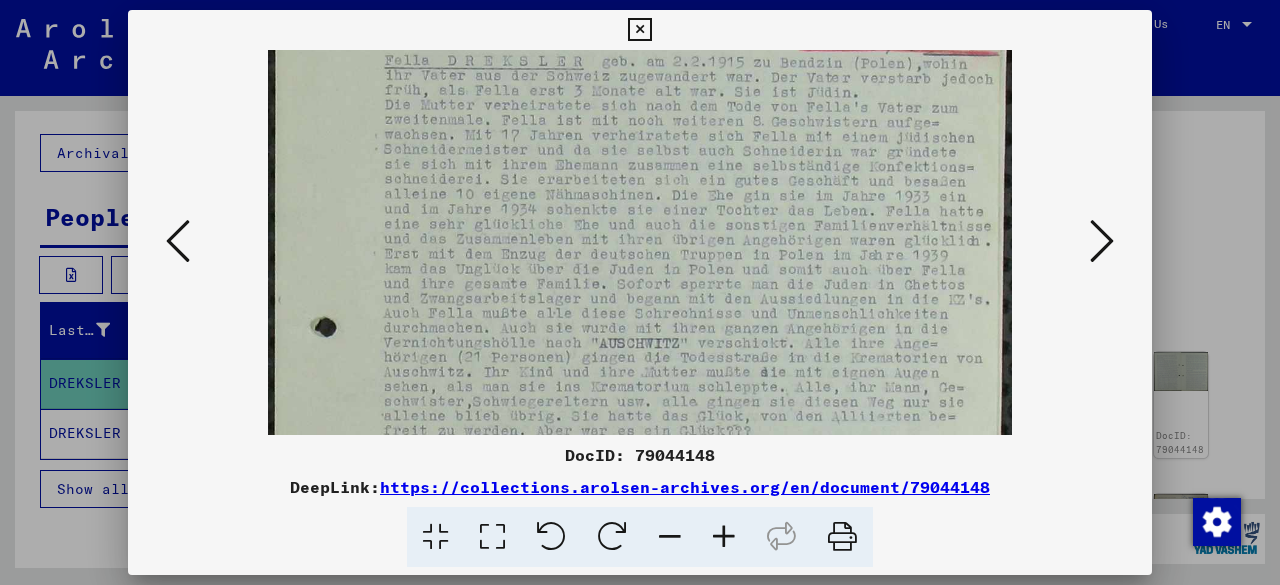 drag, startPoint x: 494, startPoint y: 295, endPoint x: 502, endPoint y: 225, distance: 70.45566 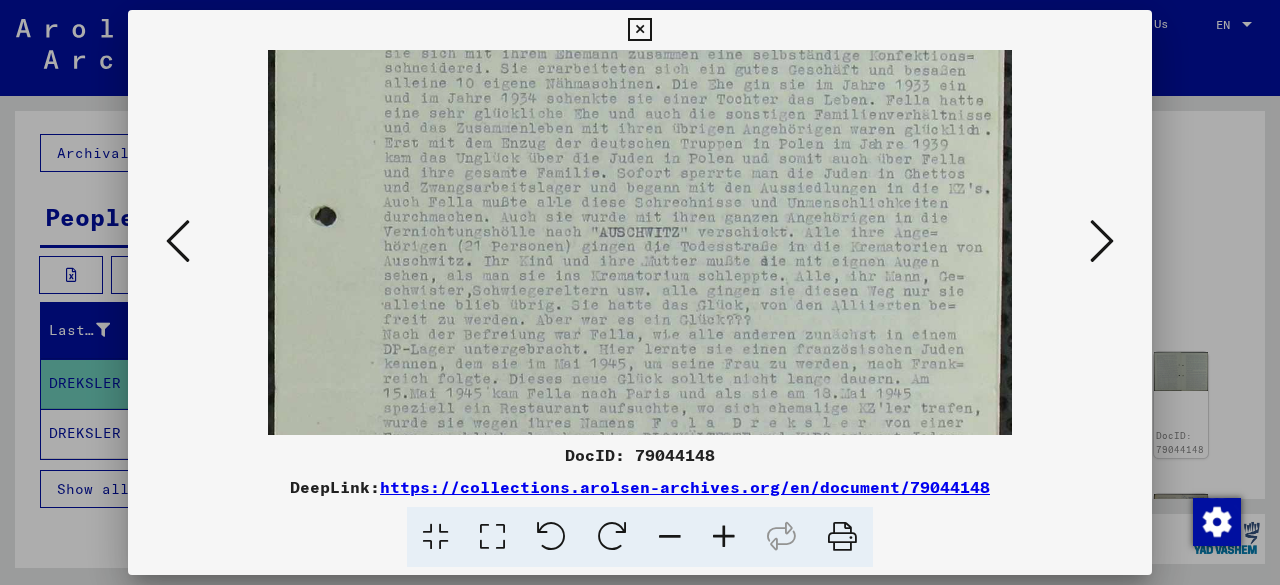 scroll, scrollTop: 226, scrollLeft: 0, axis: vertical 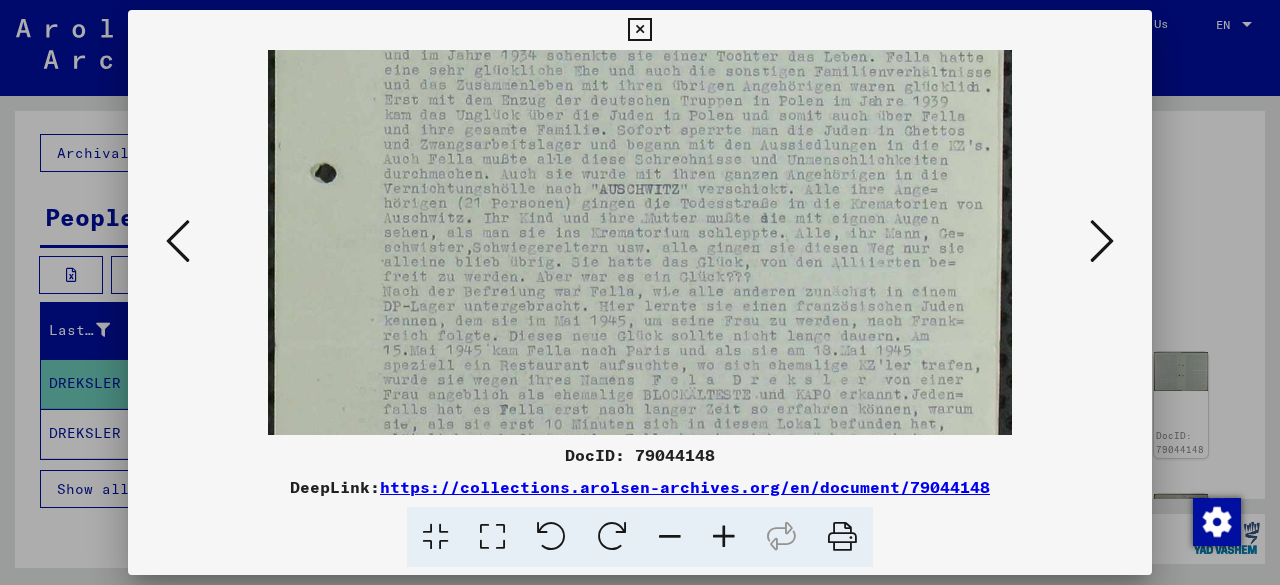 drag, startPoint x: 476, startPoint y: 243, endPoint x: 479, endPoint y: 137, distance: 106.04244 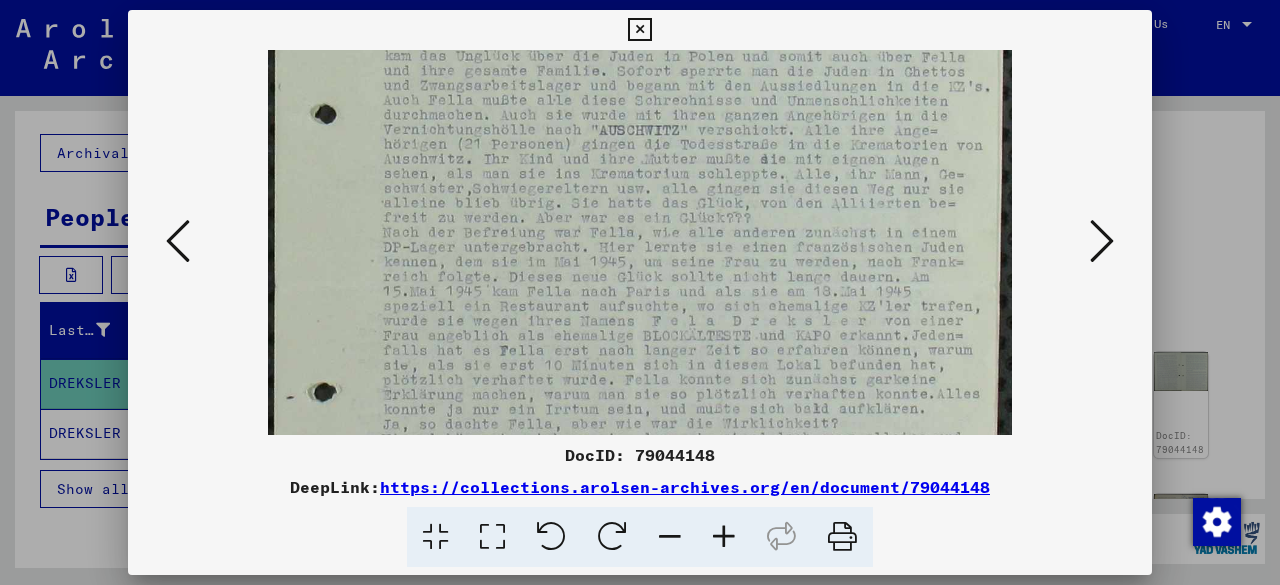 drag, startPoint x: 476, startPoint y: 240, endPoint x: 481, endPoint y: 183, distance: 57.21888 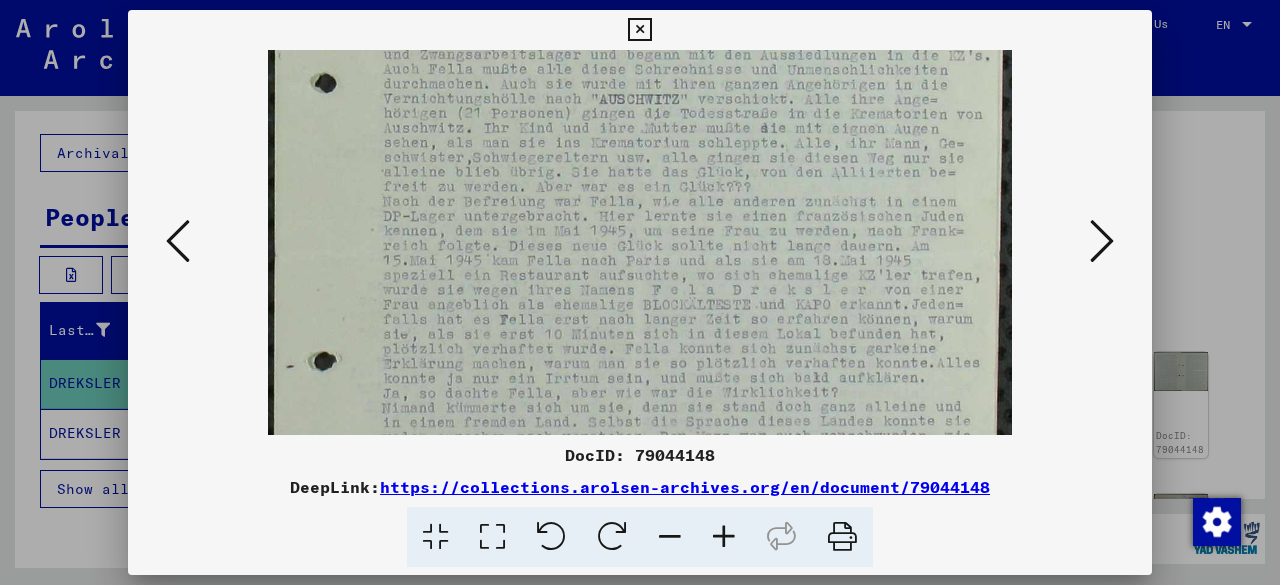 scroll, scrollTop: 332, scrollLeft: 0, axis: vertical 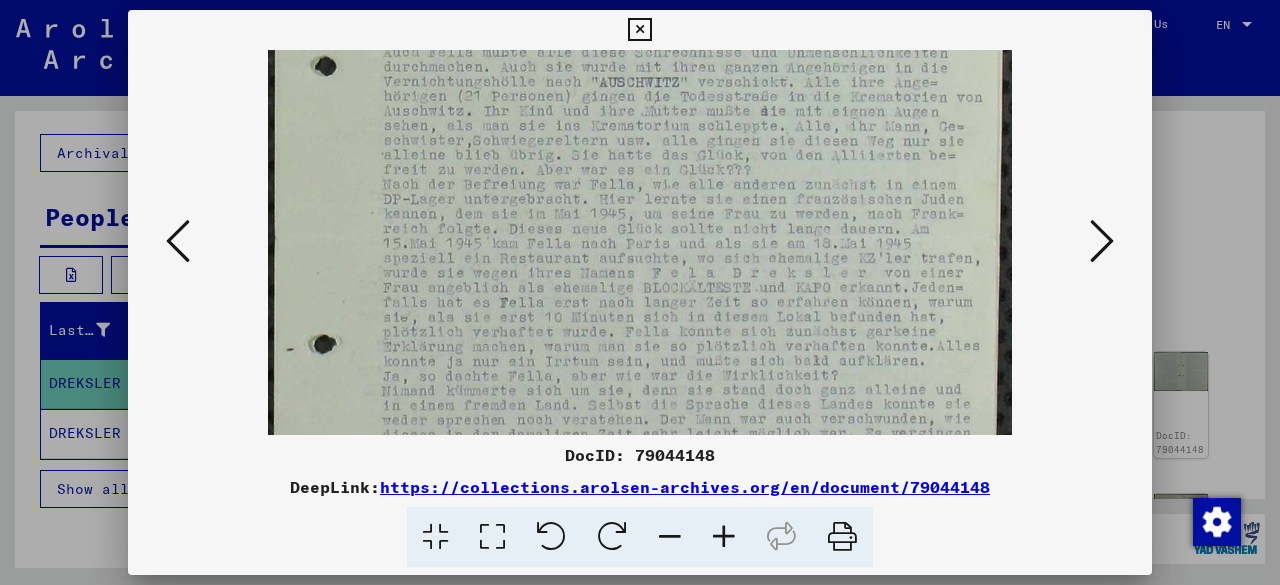 drag, startPoint x: 474, startPoint y: 243, endPoint x: 494, endPoint y: 208, distance: 40.311287 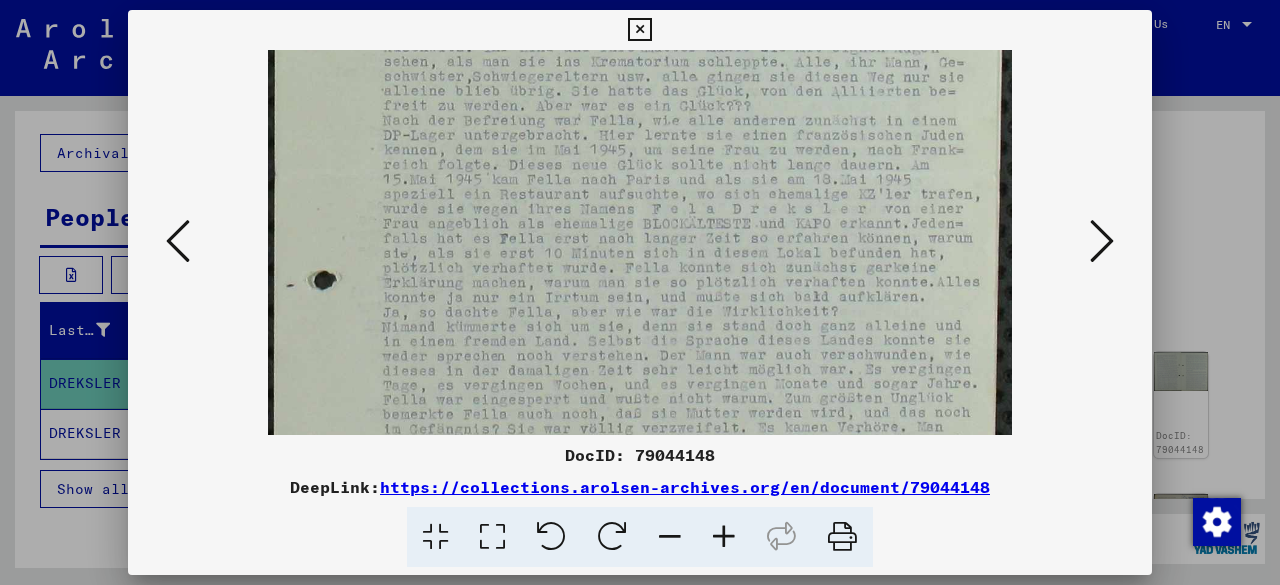 scroll, scrollTop: 442, scrollLeft: 0, axis: vertical 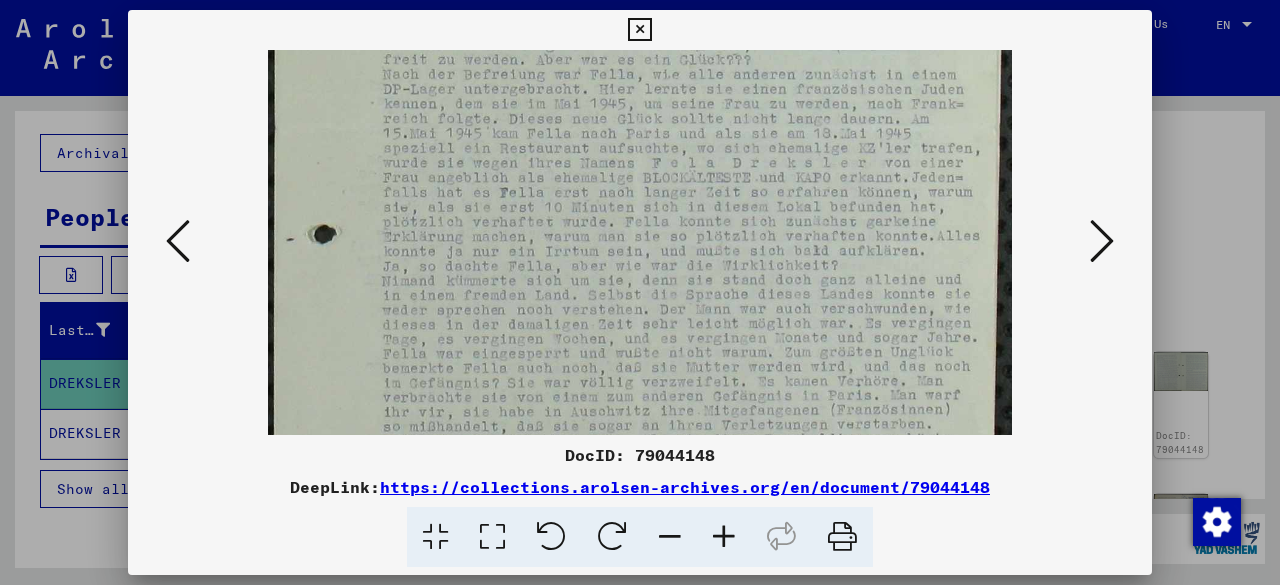 drag, startPoint x: 497, startPoint y: 260, endPoint x: 500, endPoint y: 151, distance: 109.041275 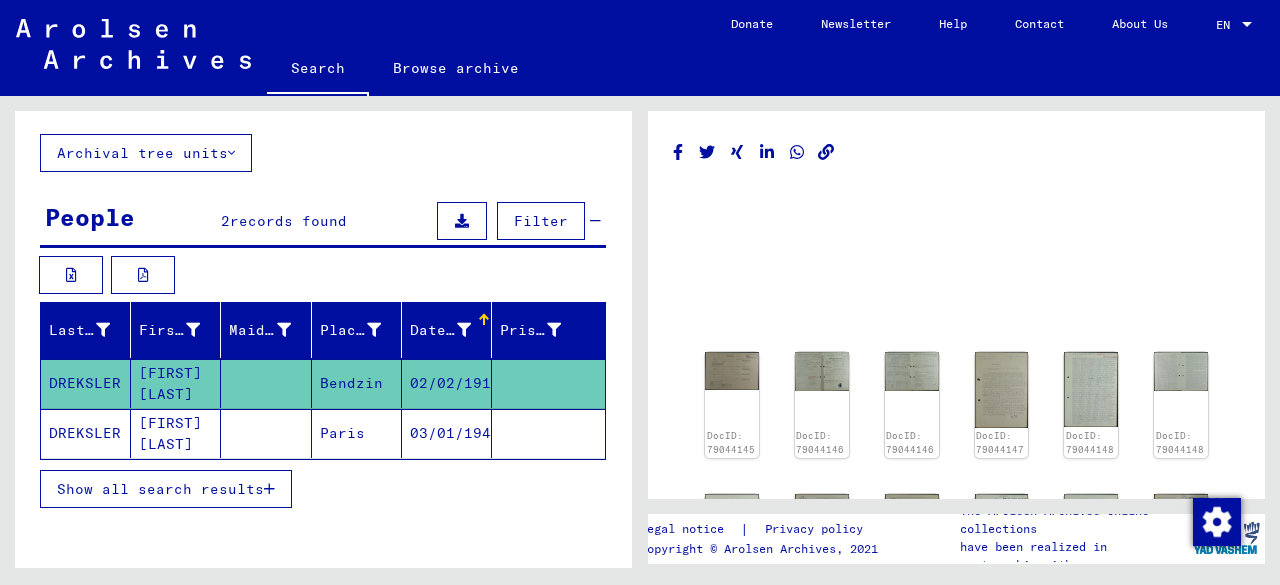 scroll, scrollTop: 321, scrollLeft: 0, axis: vertical 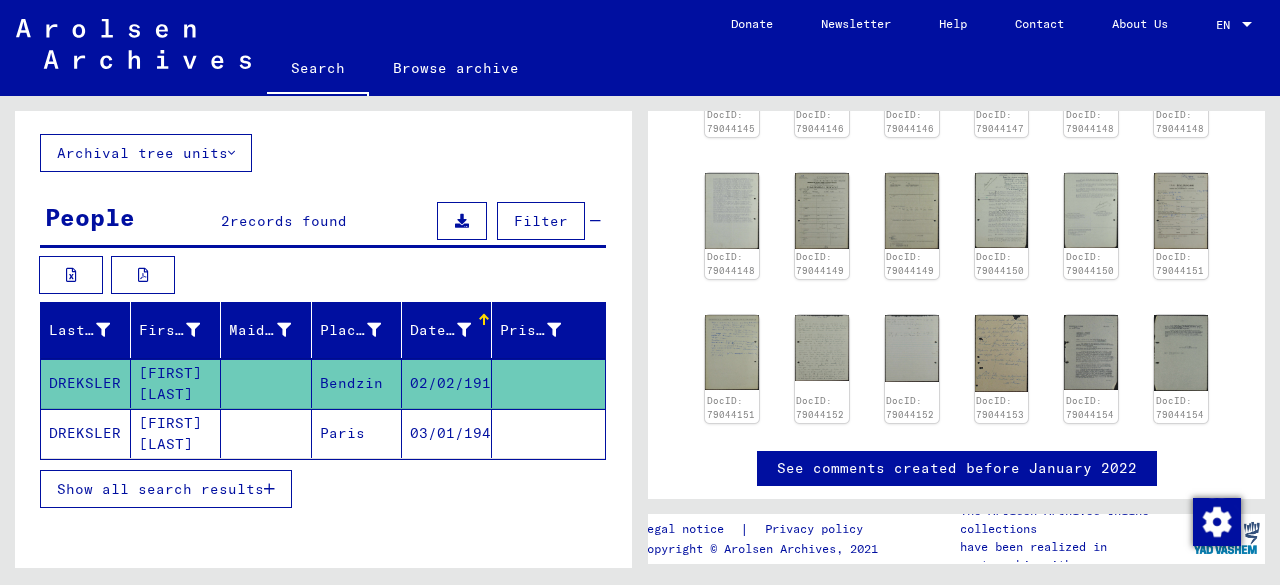 click on "Show all search results" at bounding box center (160, 489) 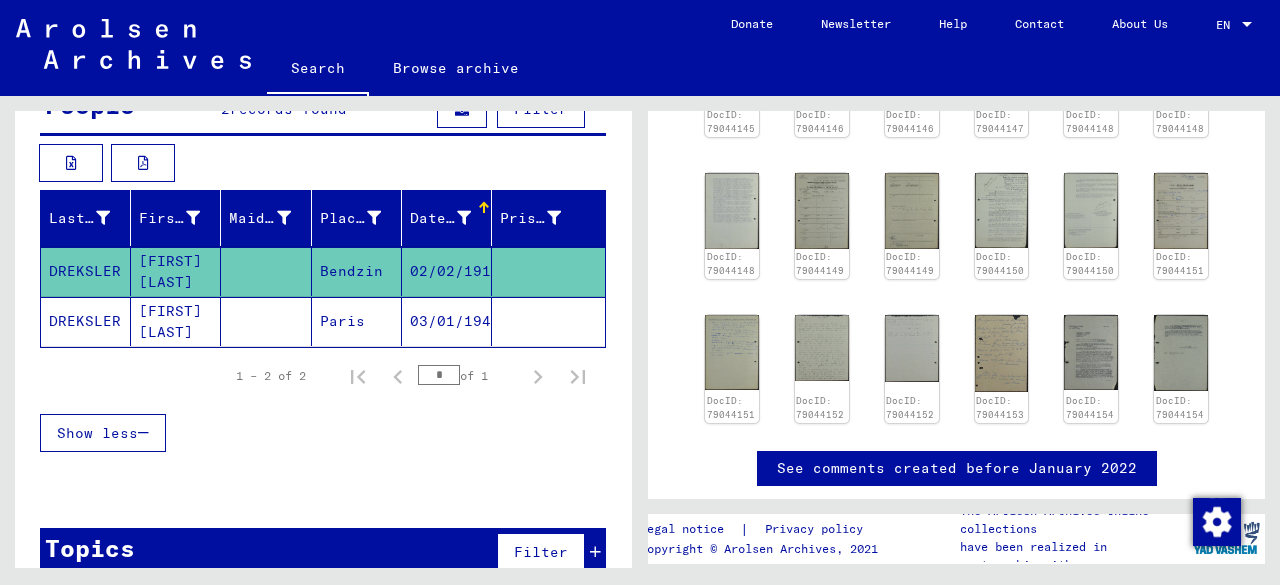 scroll, scrollTop: 237, scrollLeft: 0, axis: vertical 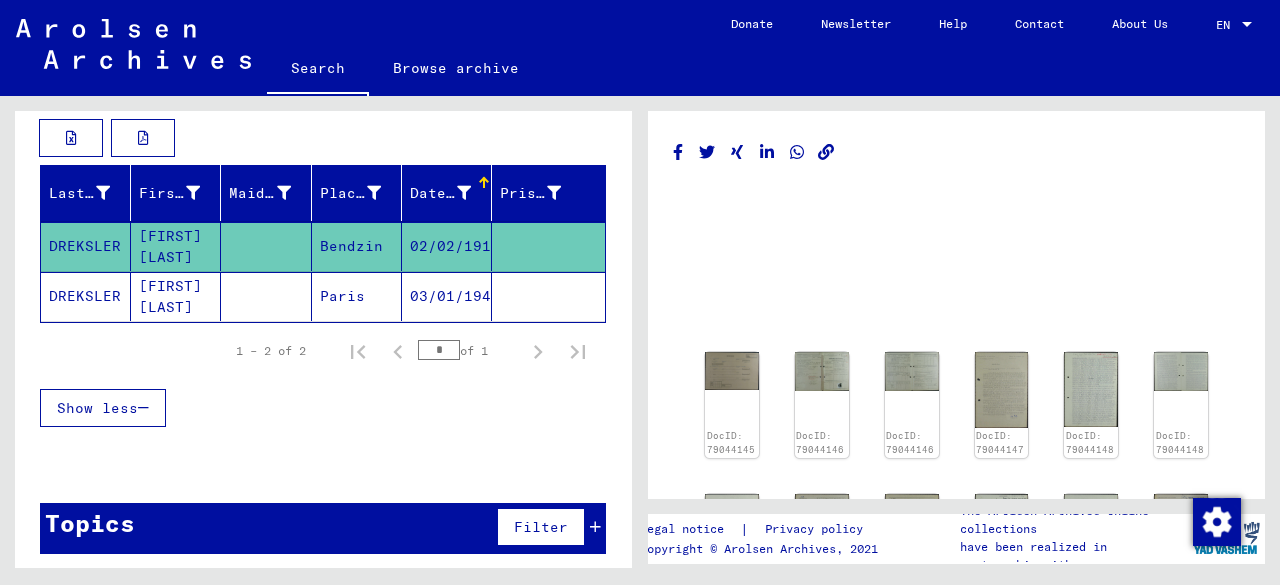 click at bounding box center [143, 408] 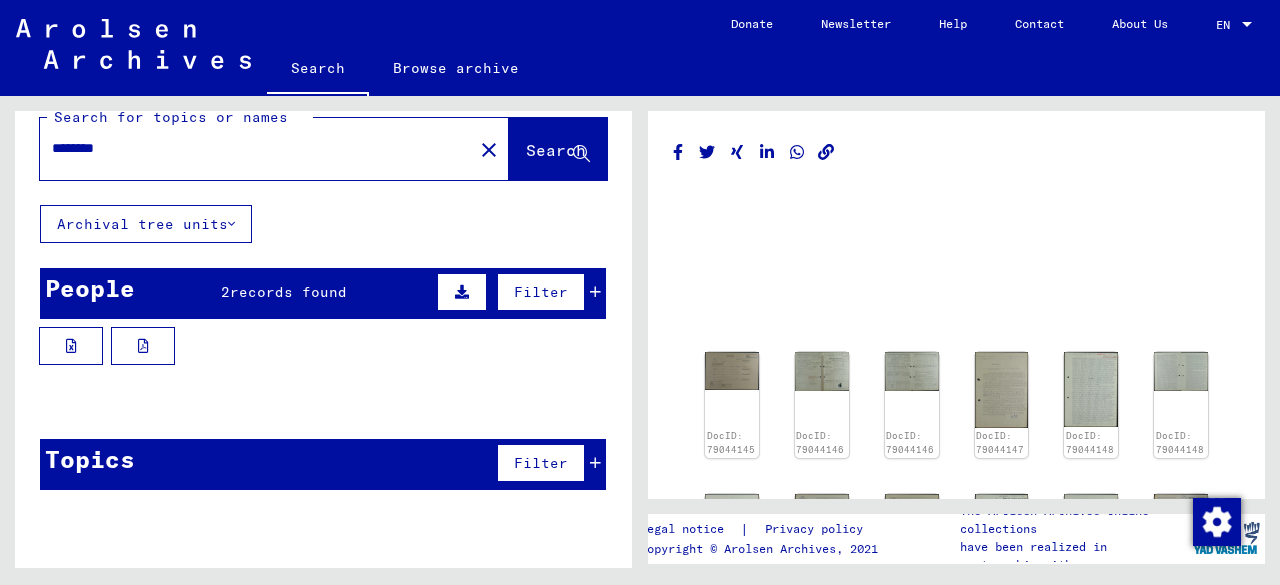 scroll, scrollTop: 0, scrollLeft: 0, axis: both 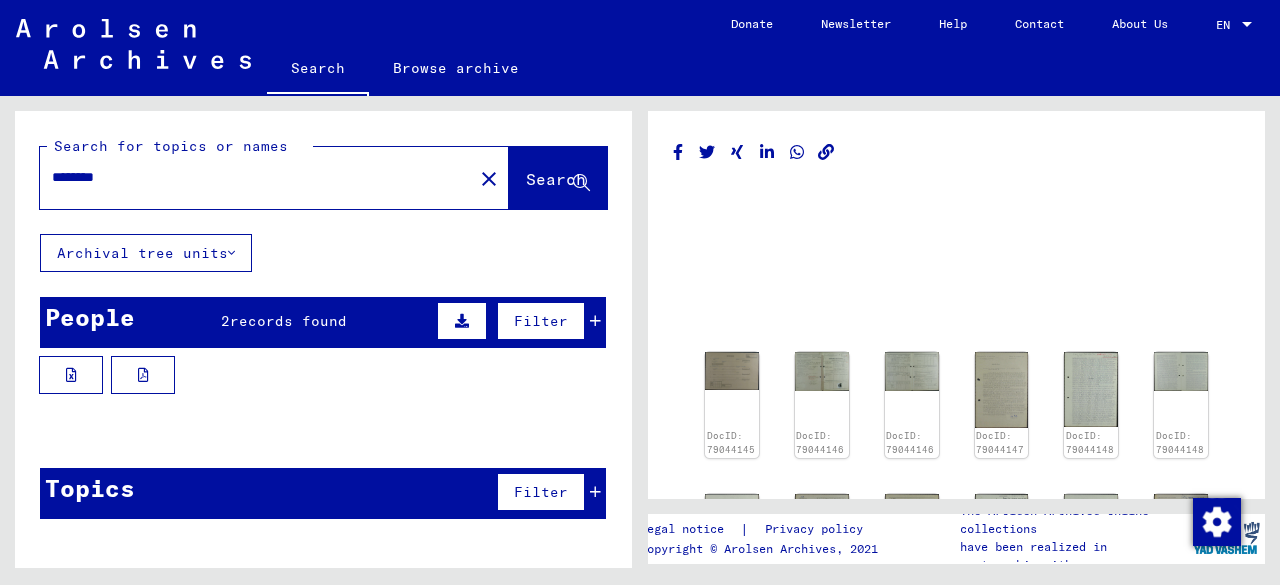 click at bounding box center (462, 321) 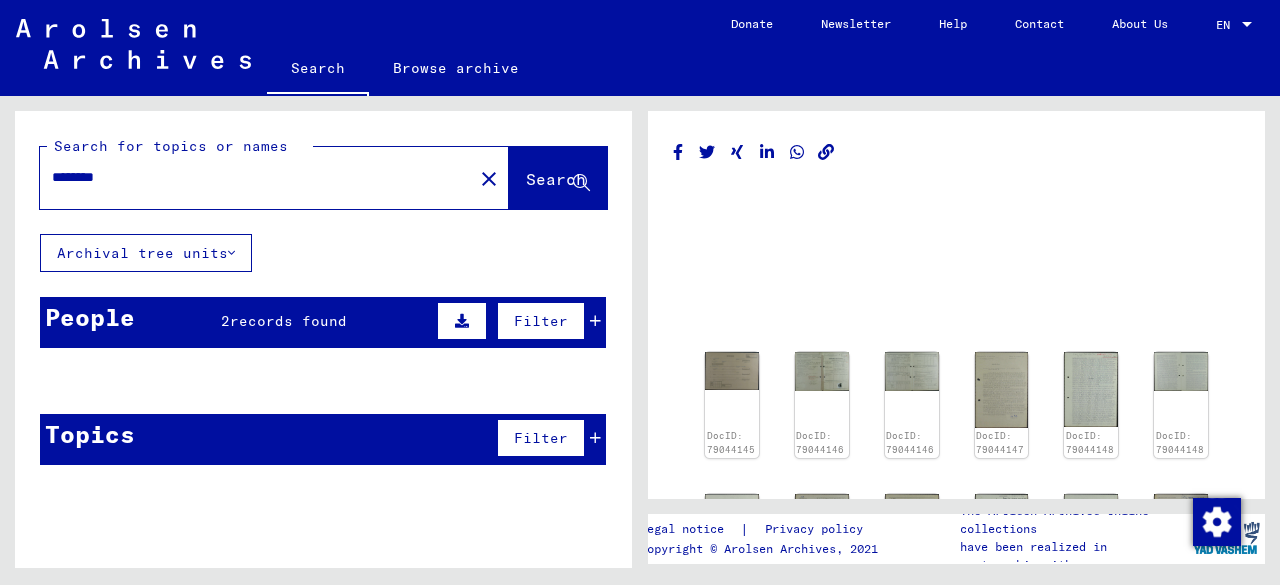 click at bounding box center (462, 321) 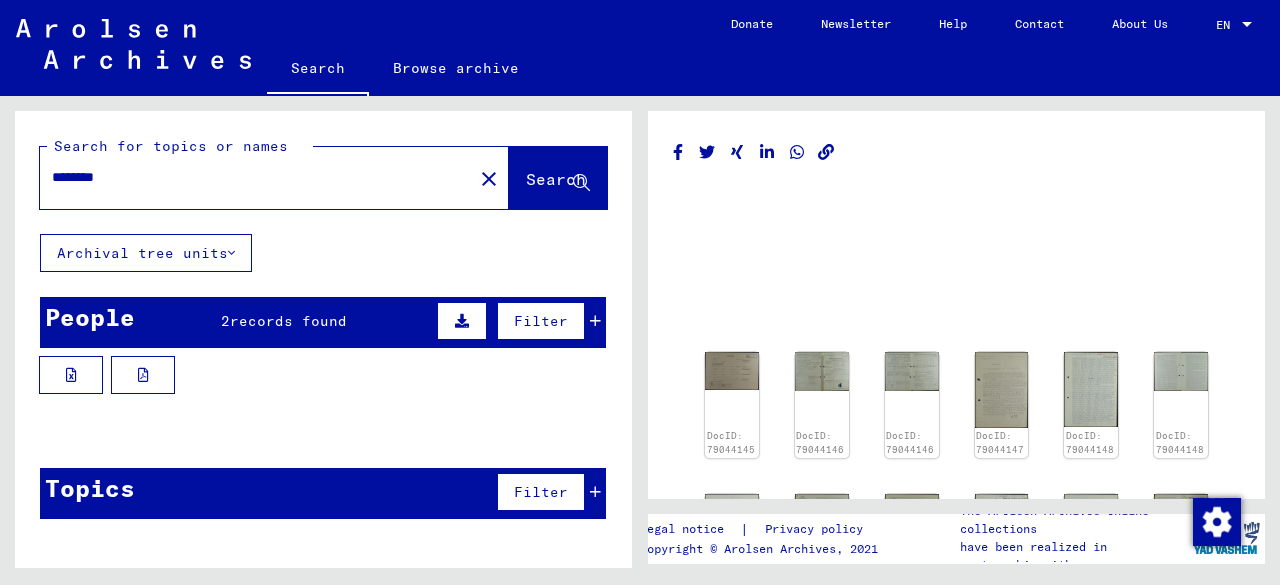 click on "People 2  records found  Filter" at bounding box center (323, 322) 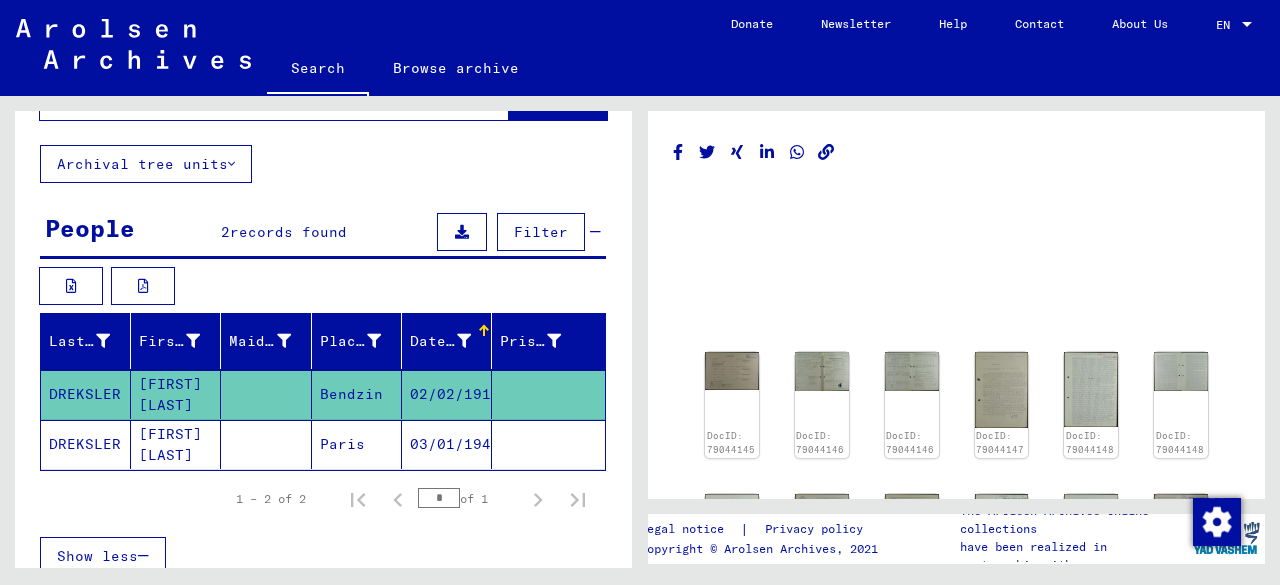 scroll, scrollTop: 200, scrollLeft: 0, axis: vertical 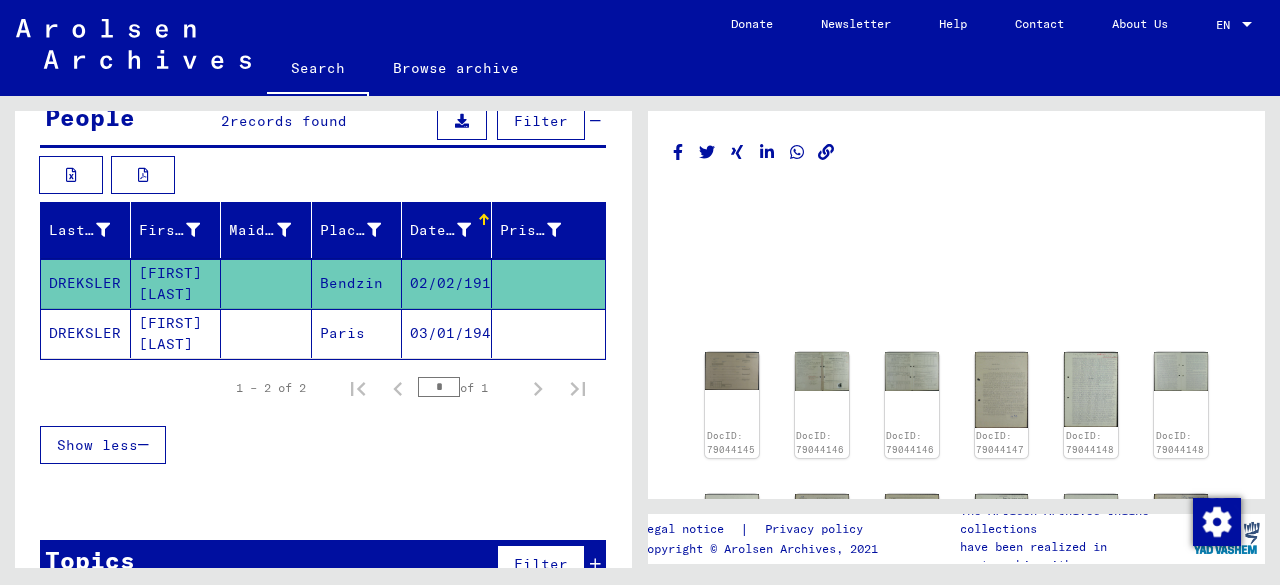 click on "Date of Birth" at bounding box center (453, 230) 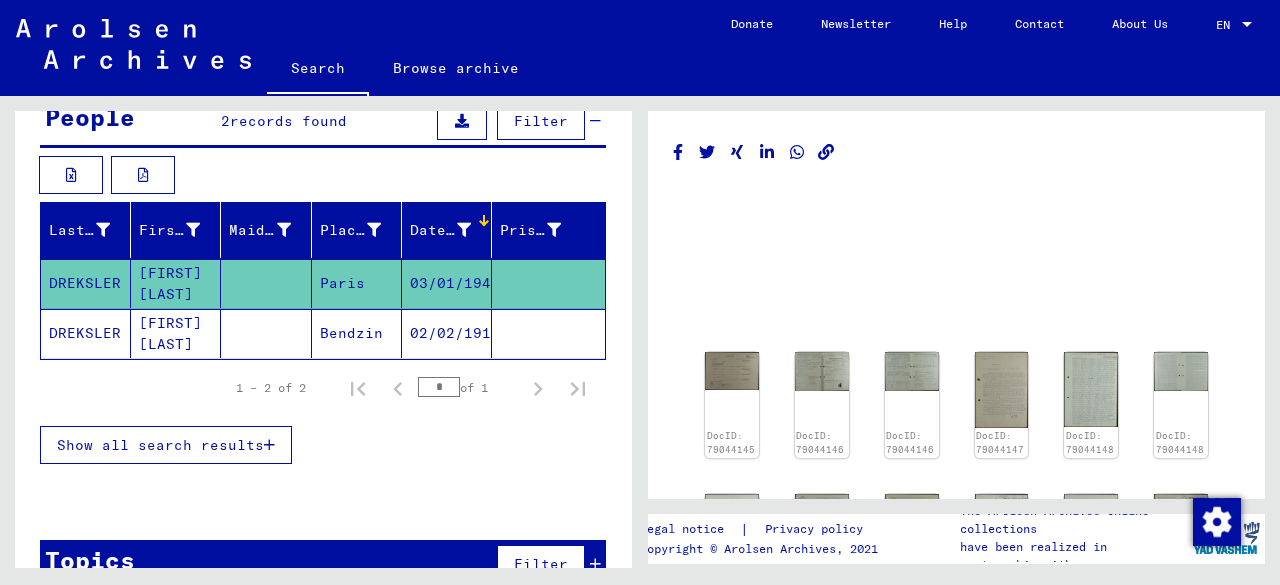 click on "Show all search results" at bounding box center [160, 445] 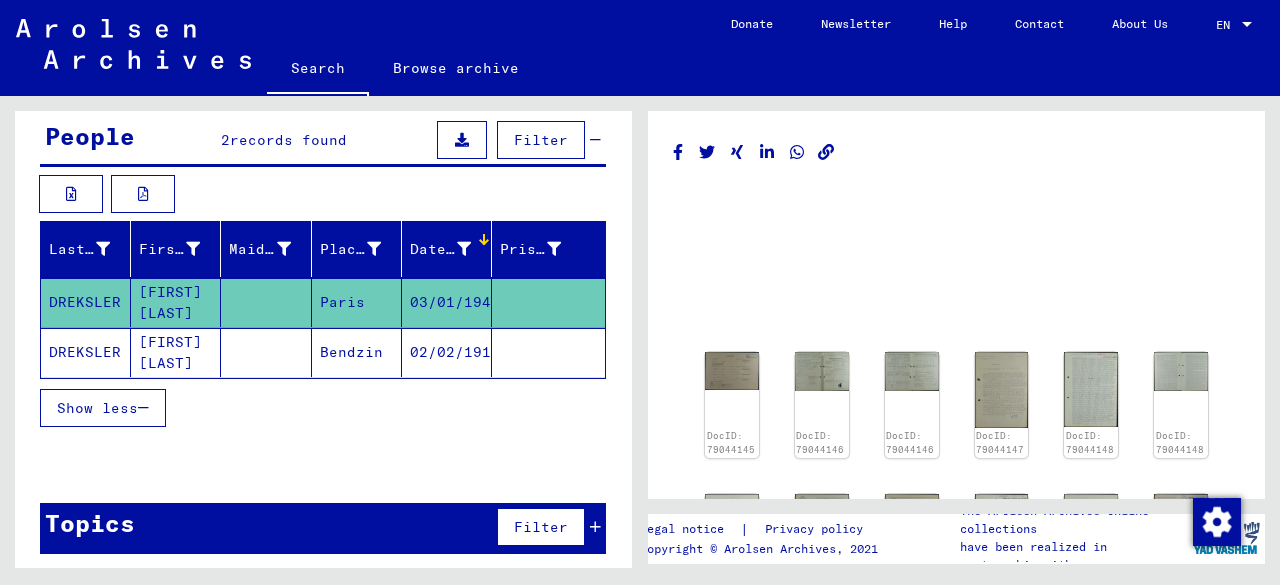 click on "Show less" at bounding box center [103, 408] 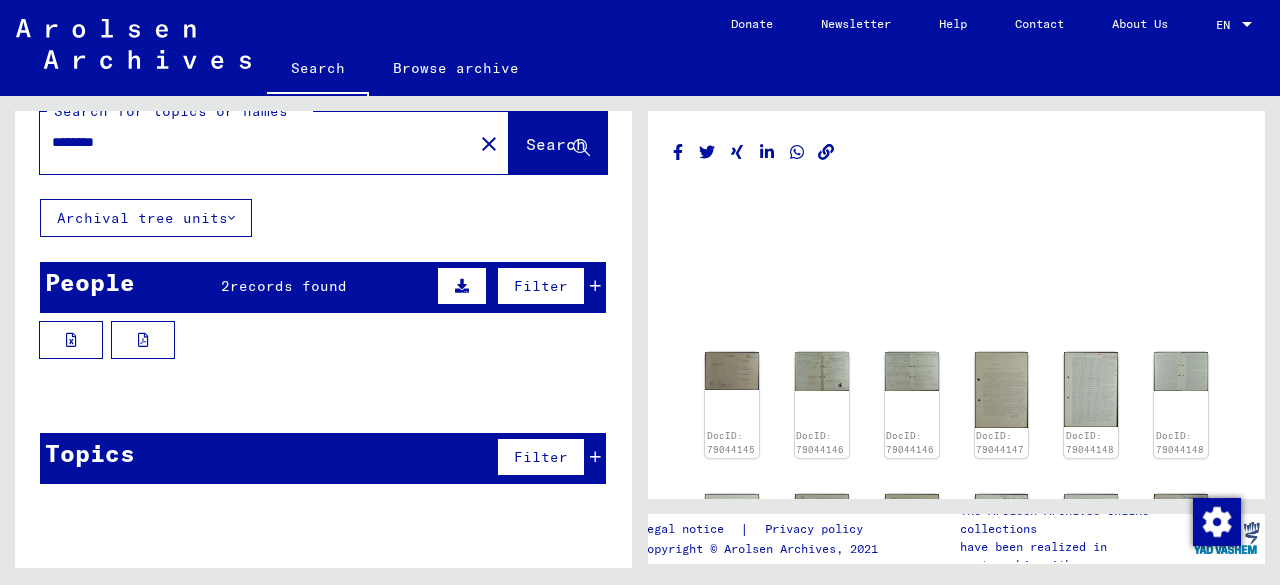 scroll, scrollTop: 28, scrollLeft: 0, axis: vertical 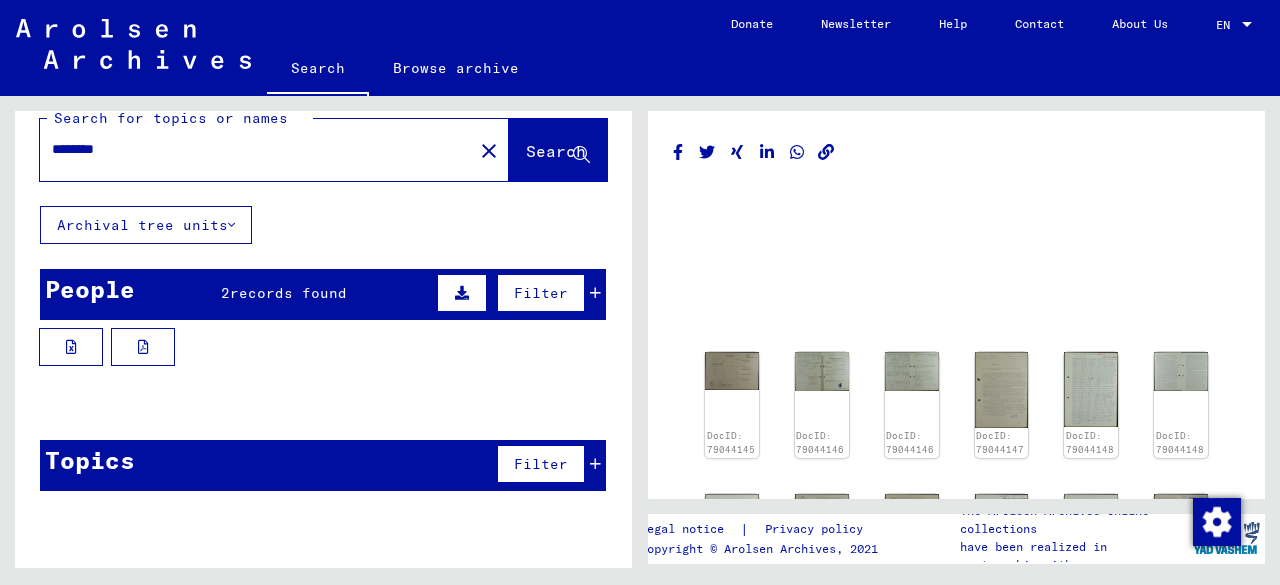 click on "records found" at bounding box center (288, 293) 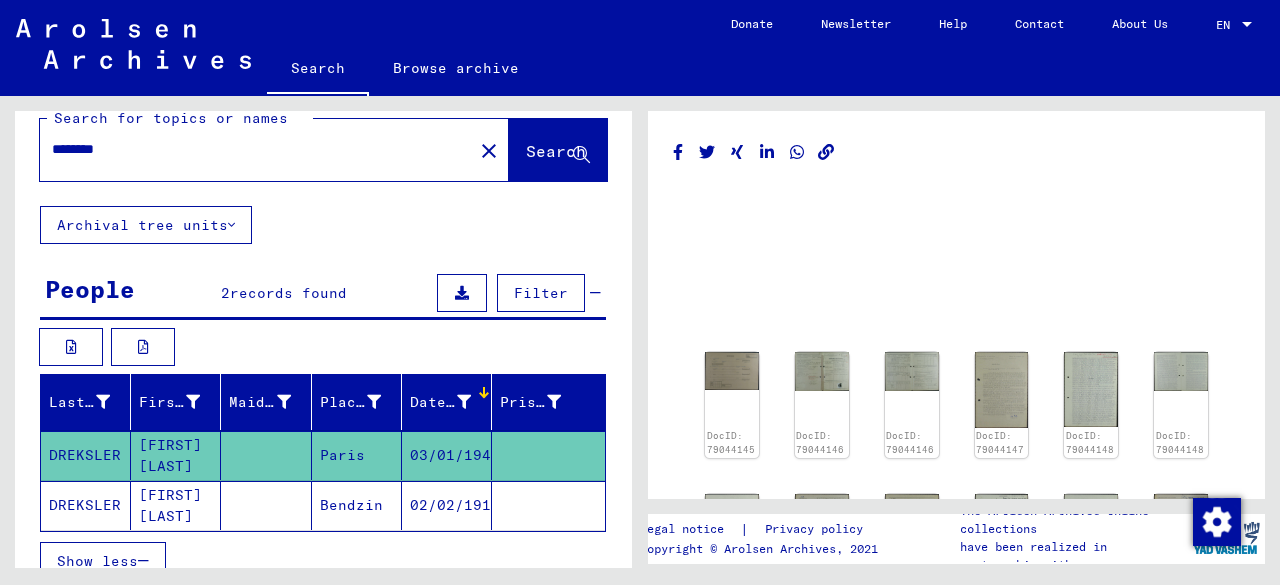 scroll, scrollTop: 0, scrollLeft: 0, axis: both 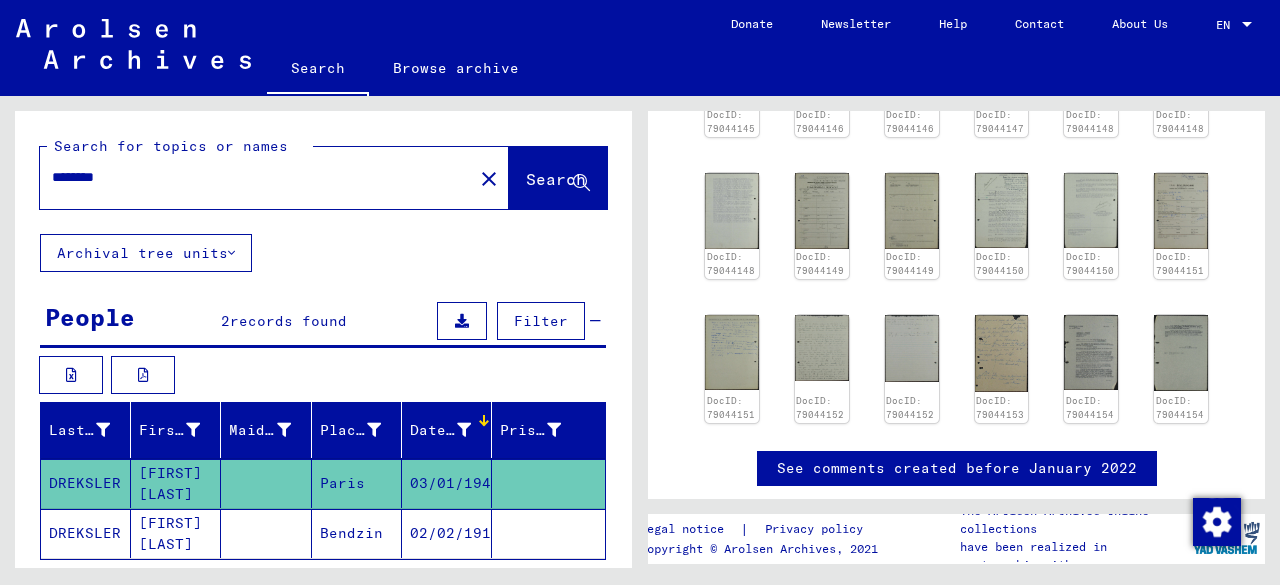 click on "Bendzin" 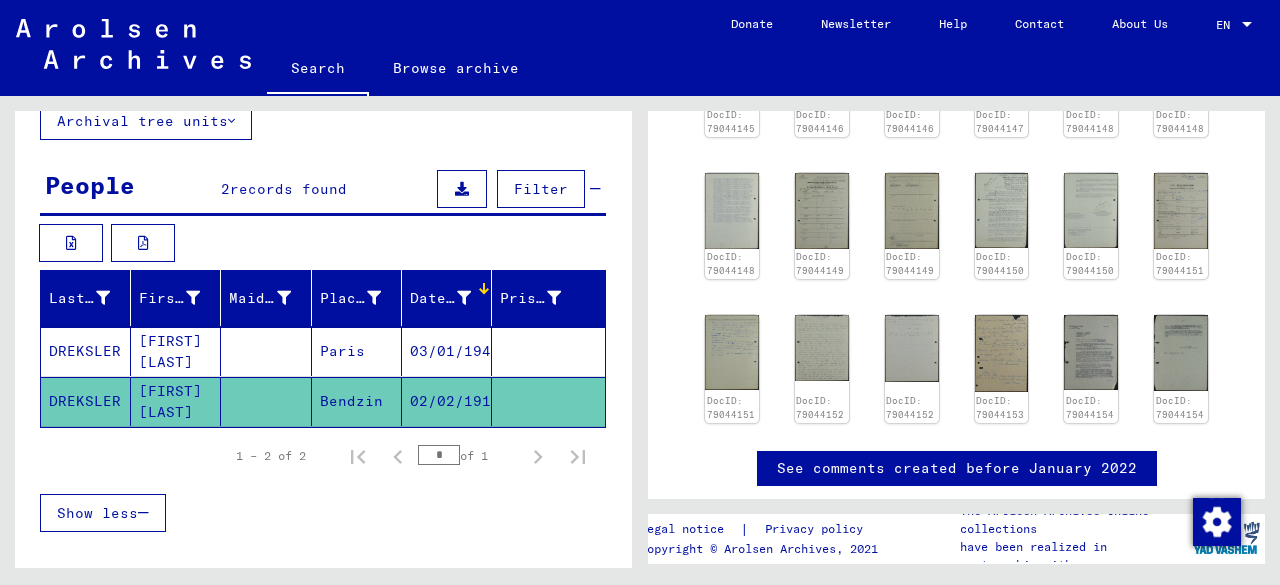 scroll, scrollTop: 0, scrollLeft: 0, axis: both 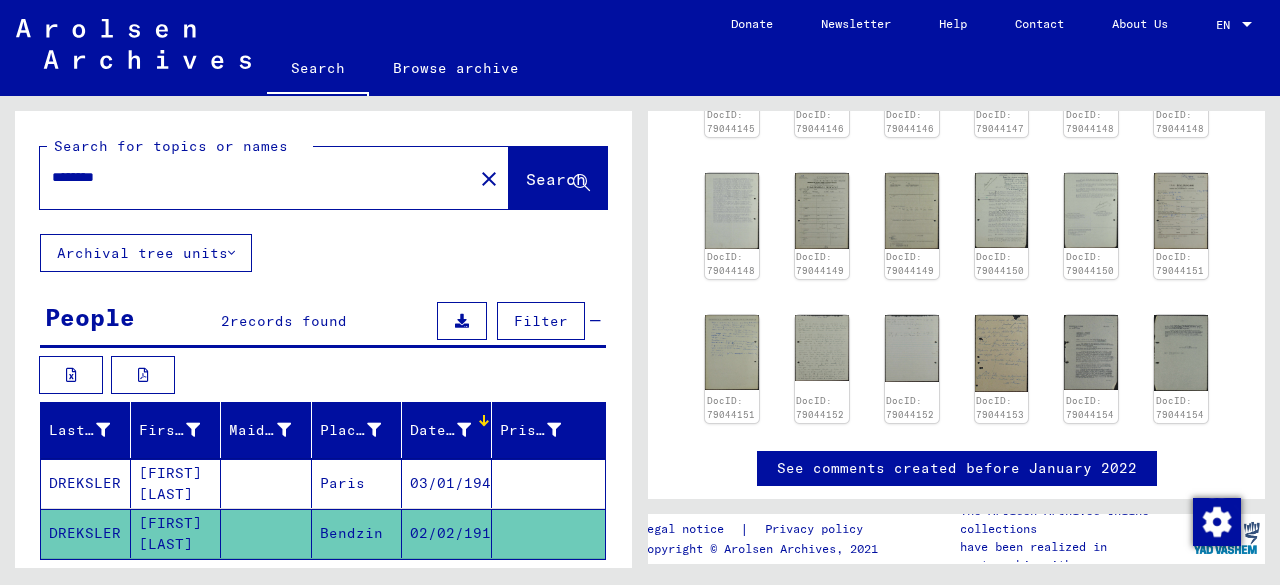 click on "People 2  records found  Filter" at bounding box center [323, 322] 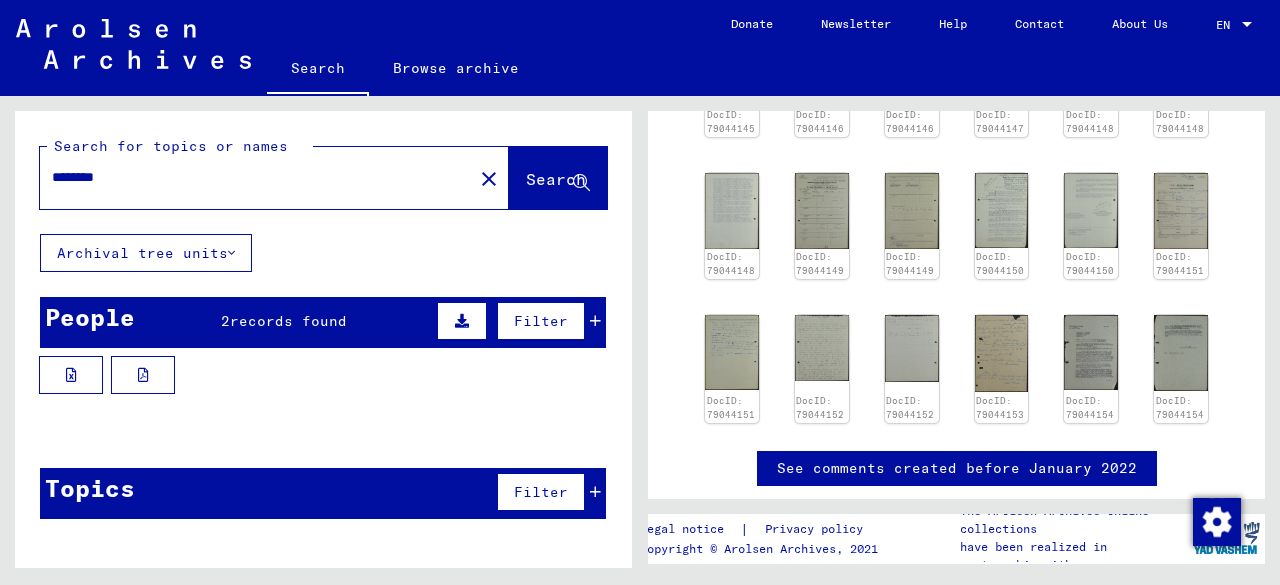 click on "People 2  records found  Filter" at bounding box center [323, 322] 